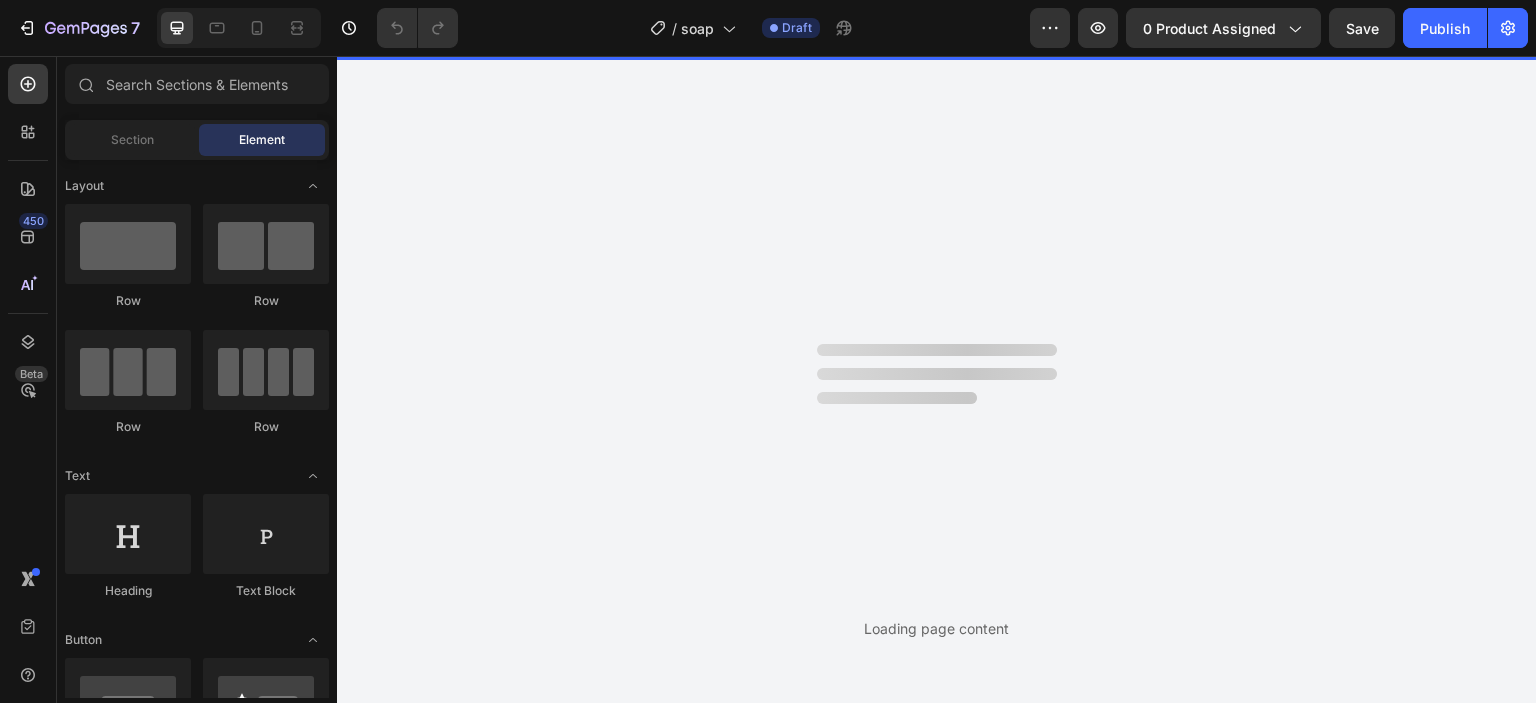 scroll, scrollTop: 0, scrollLeft: 0, axis: both 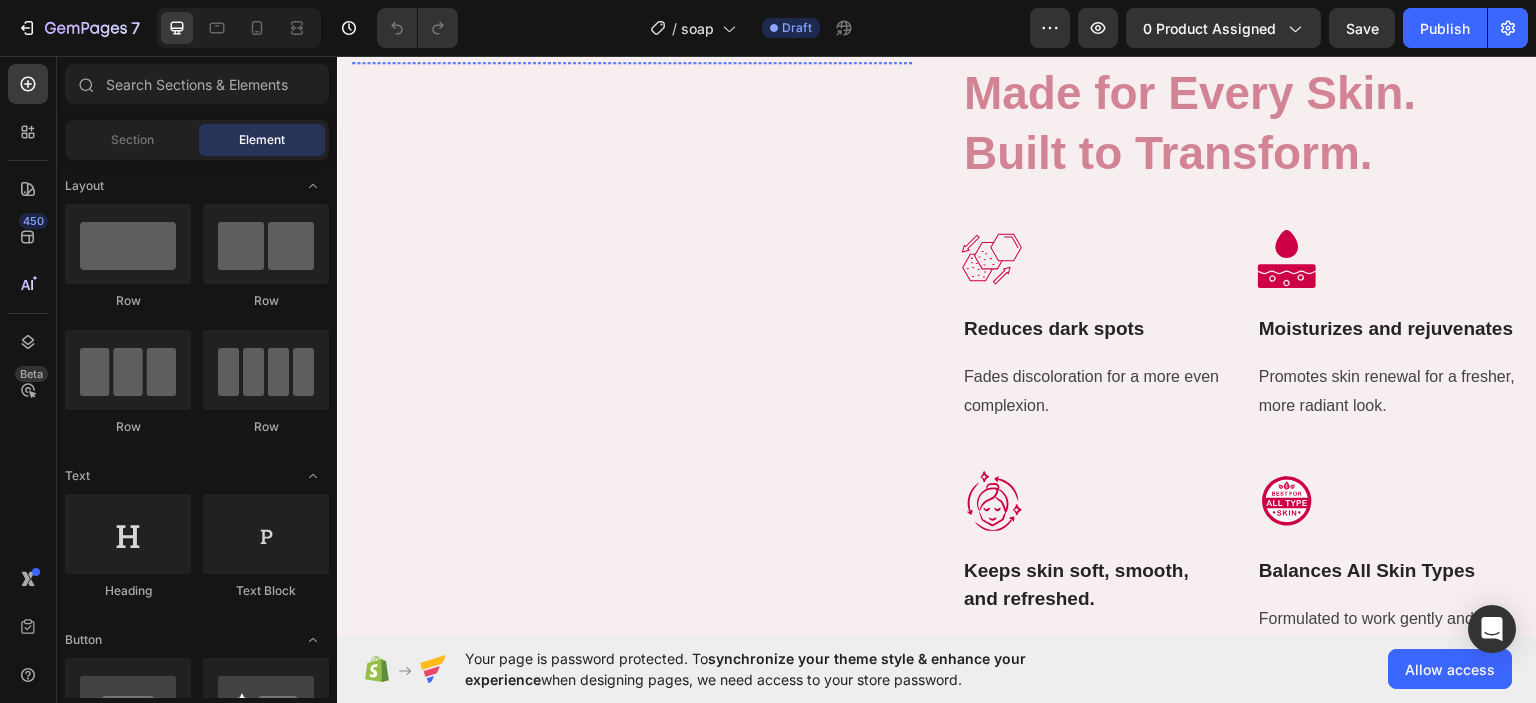 click at bounding box center [628, 61] 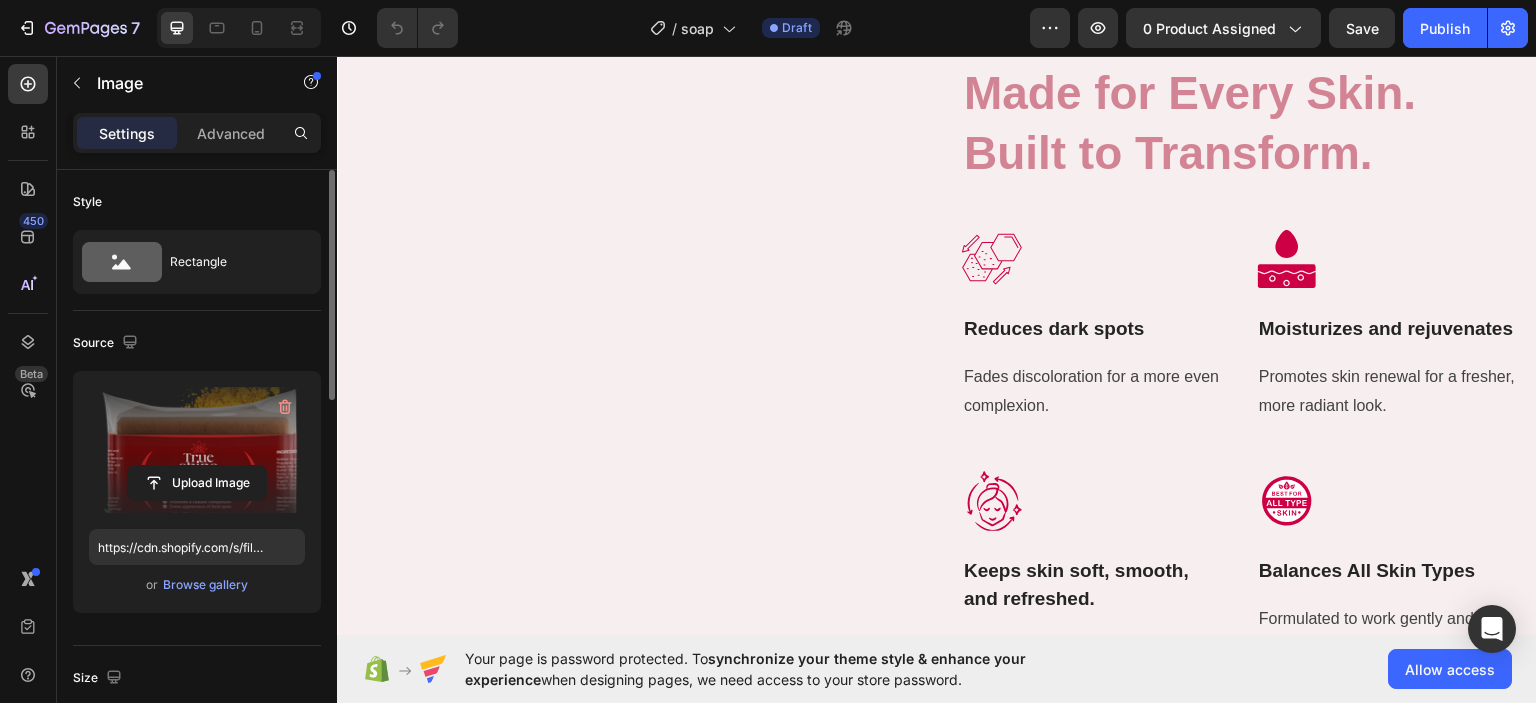 click at bounding box center [197, 450] 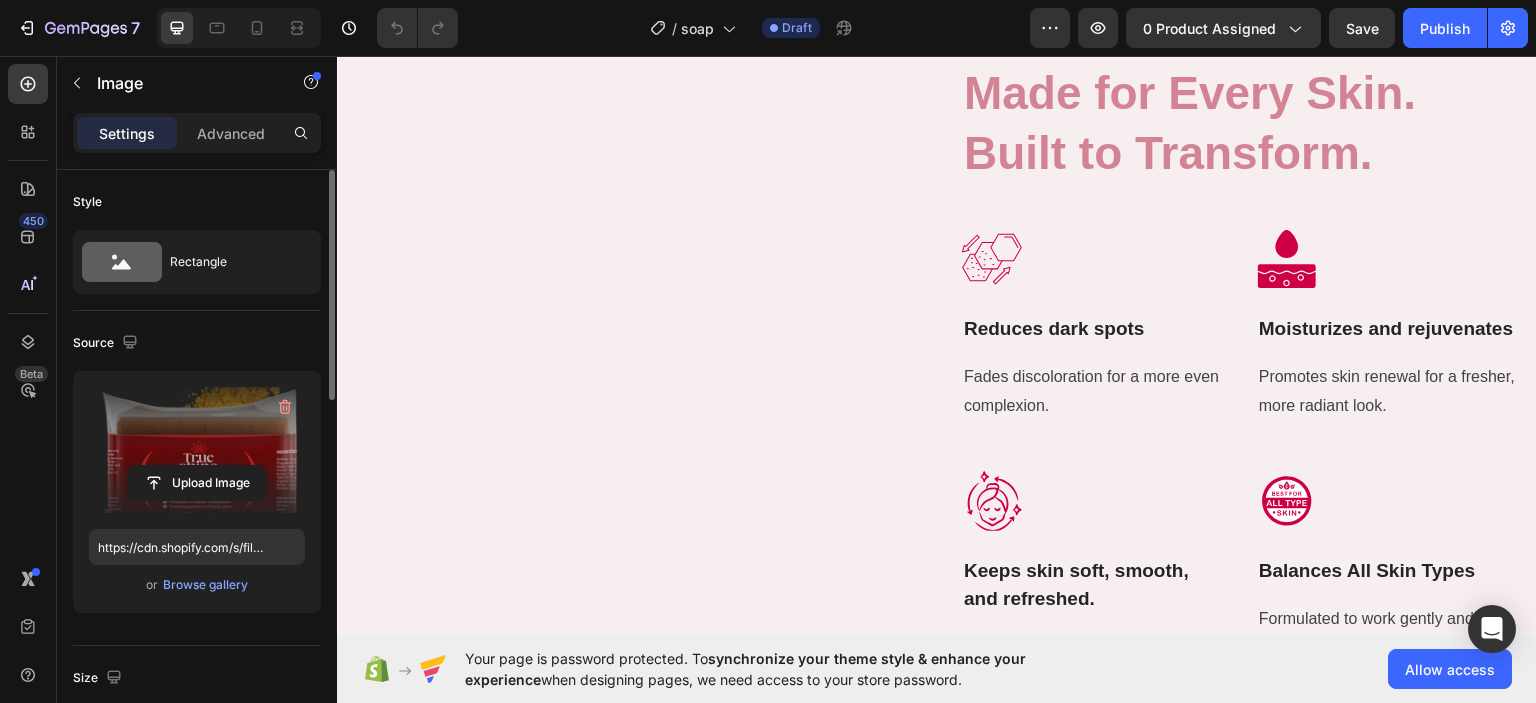 click 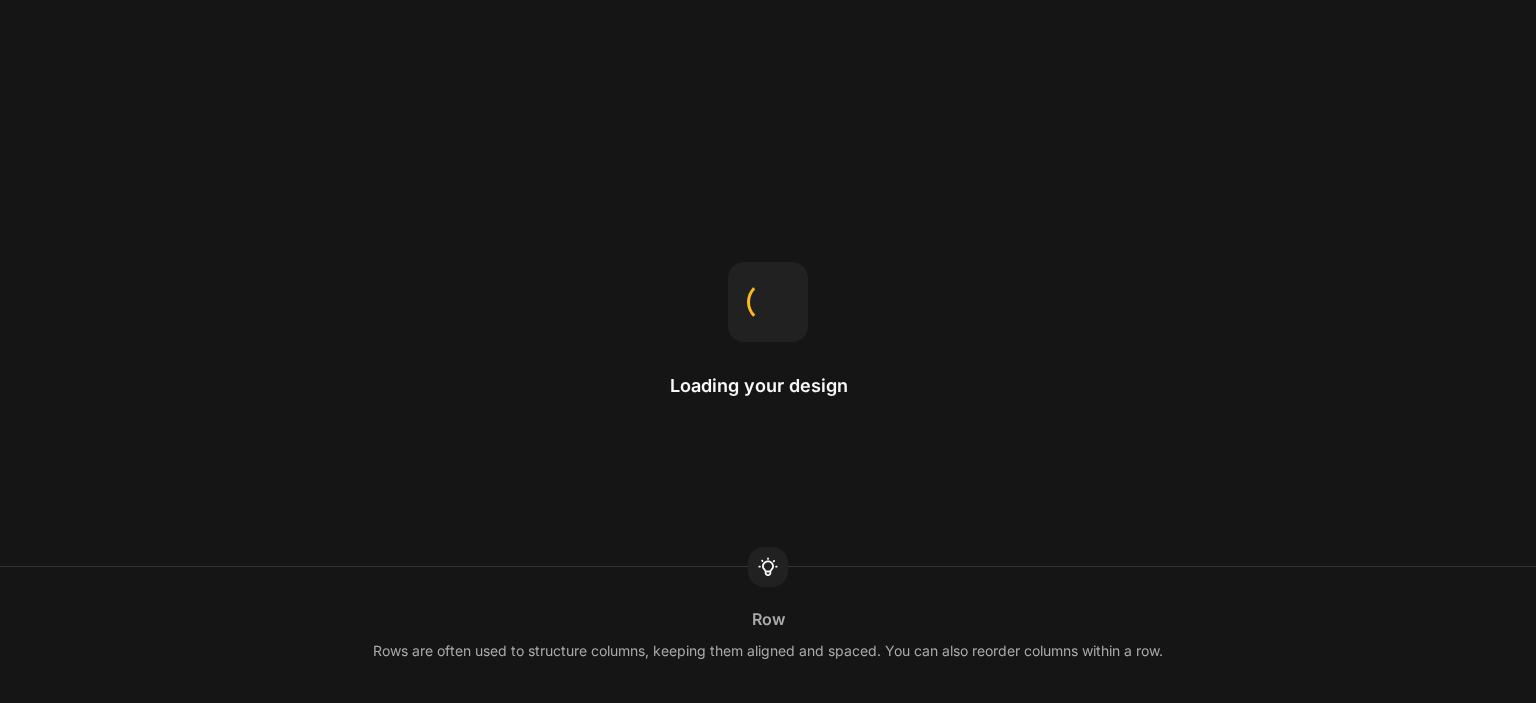 scroll, scrollTop: 0, scrollLeft: 0, axis: both 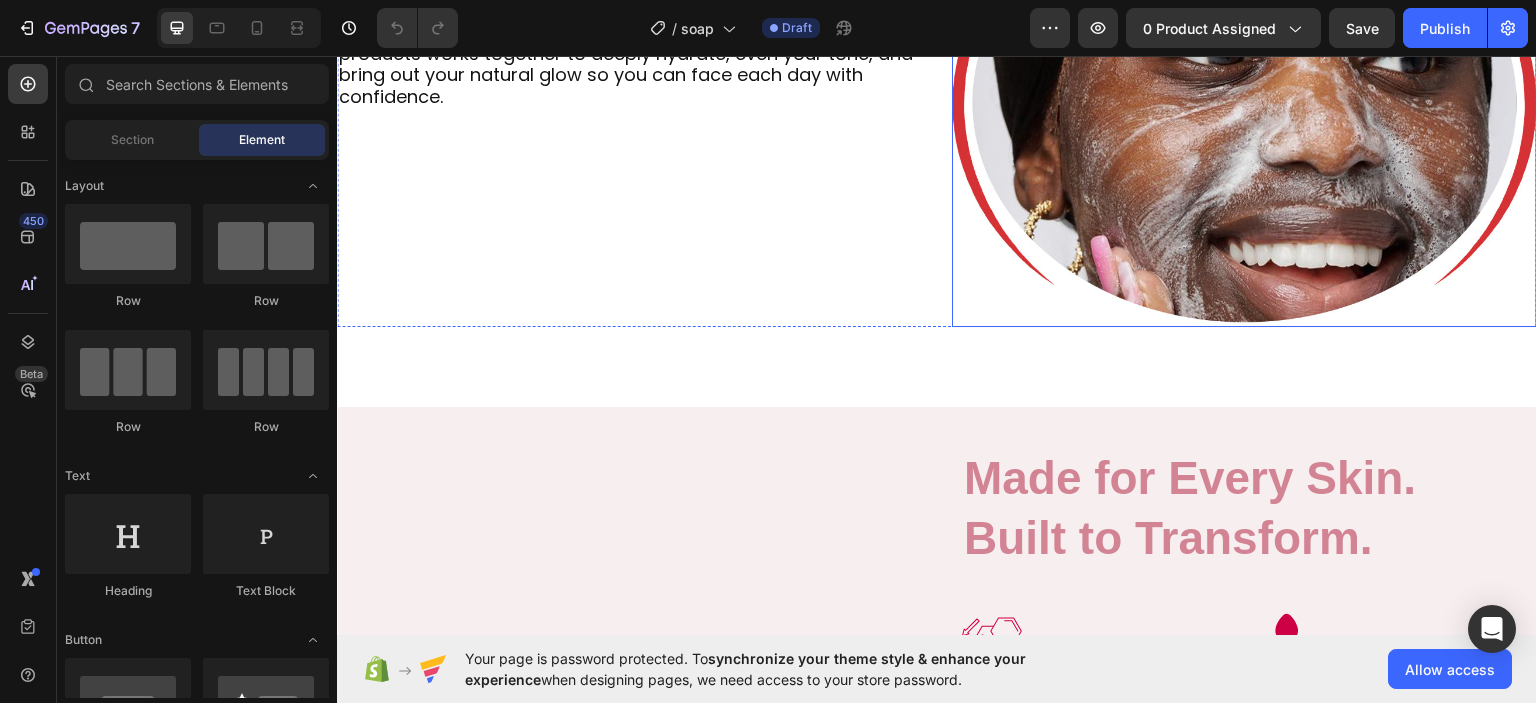 click at bounding box center [1244, 101] 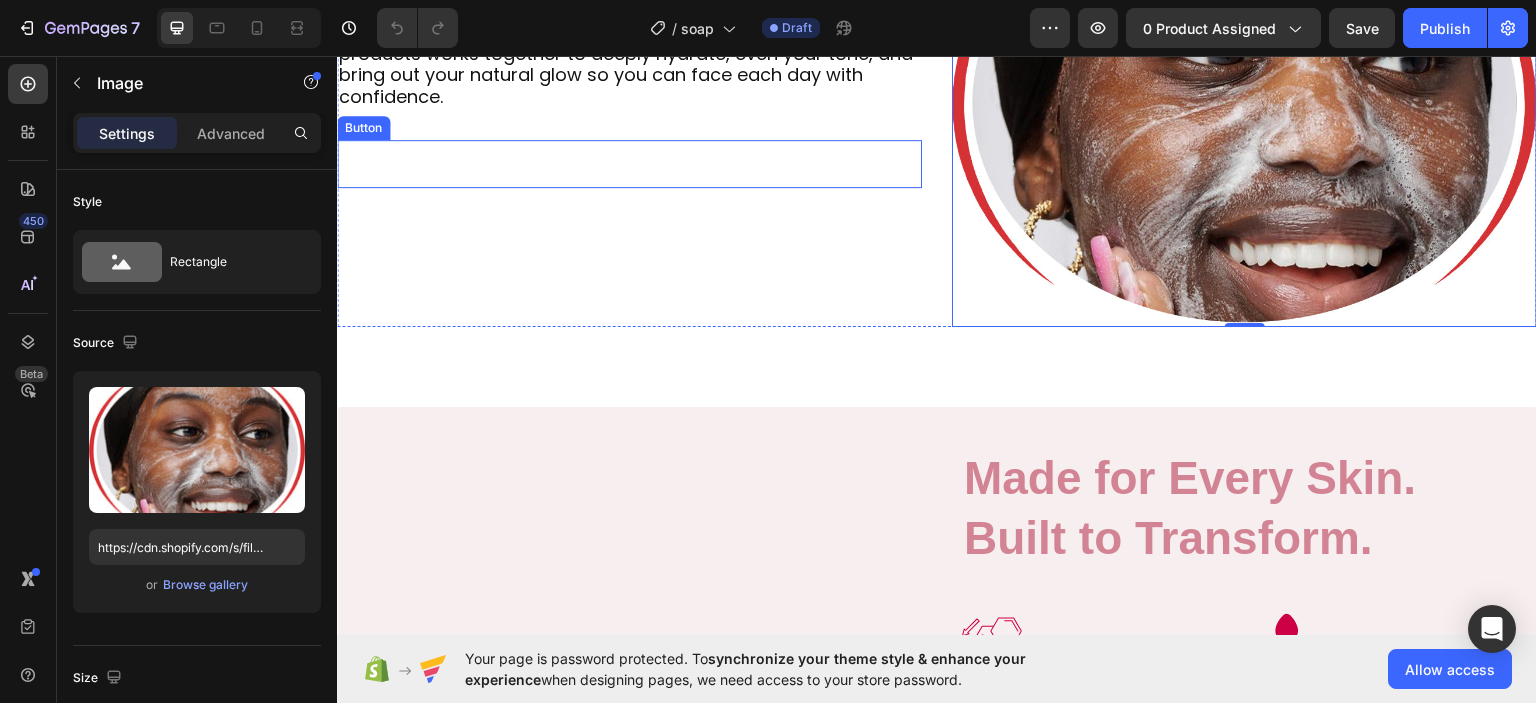 scroll, scrollTop: 982, scrollLeft: 0, axis: vertical 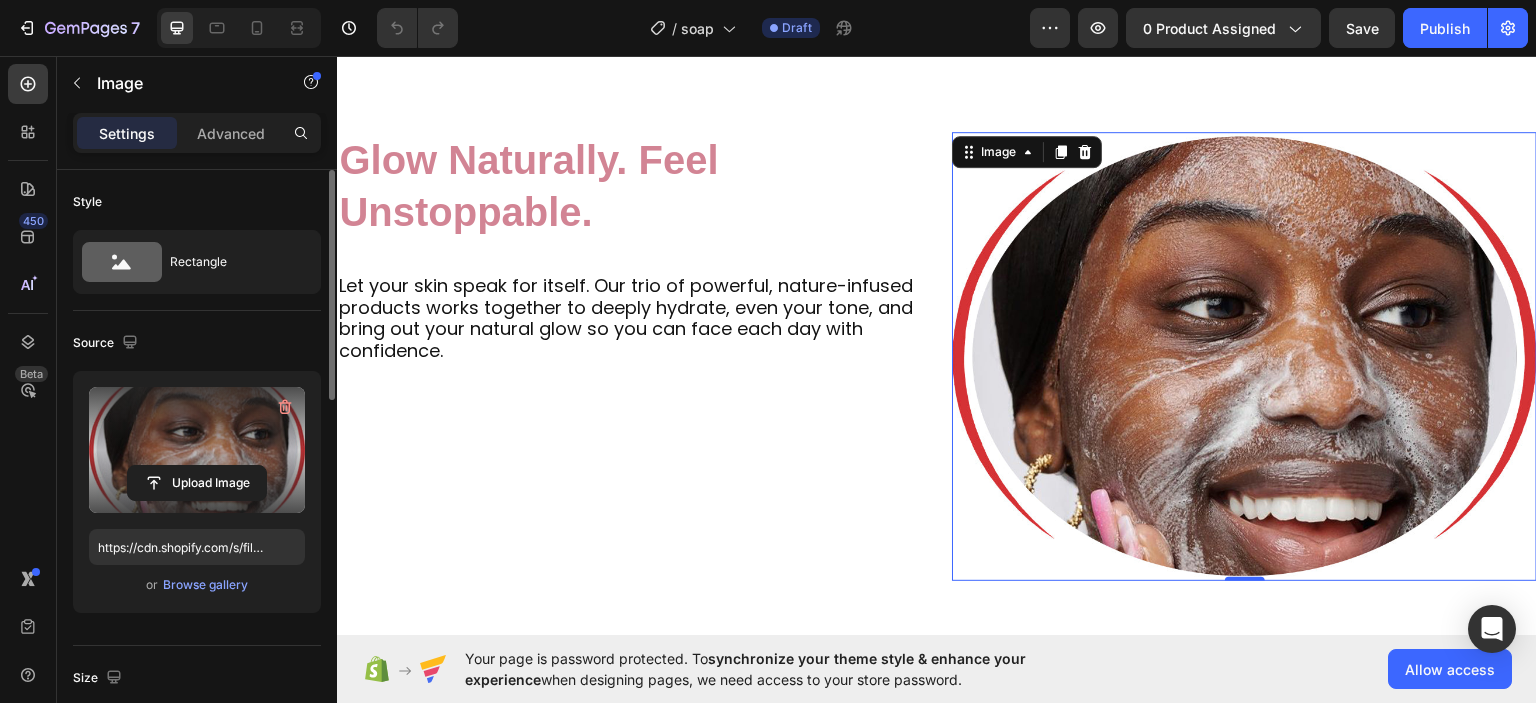 click at bounding box center (197, 450) 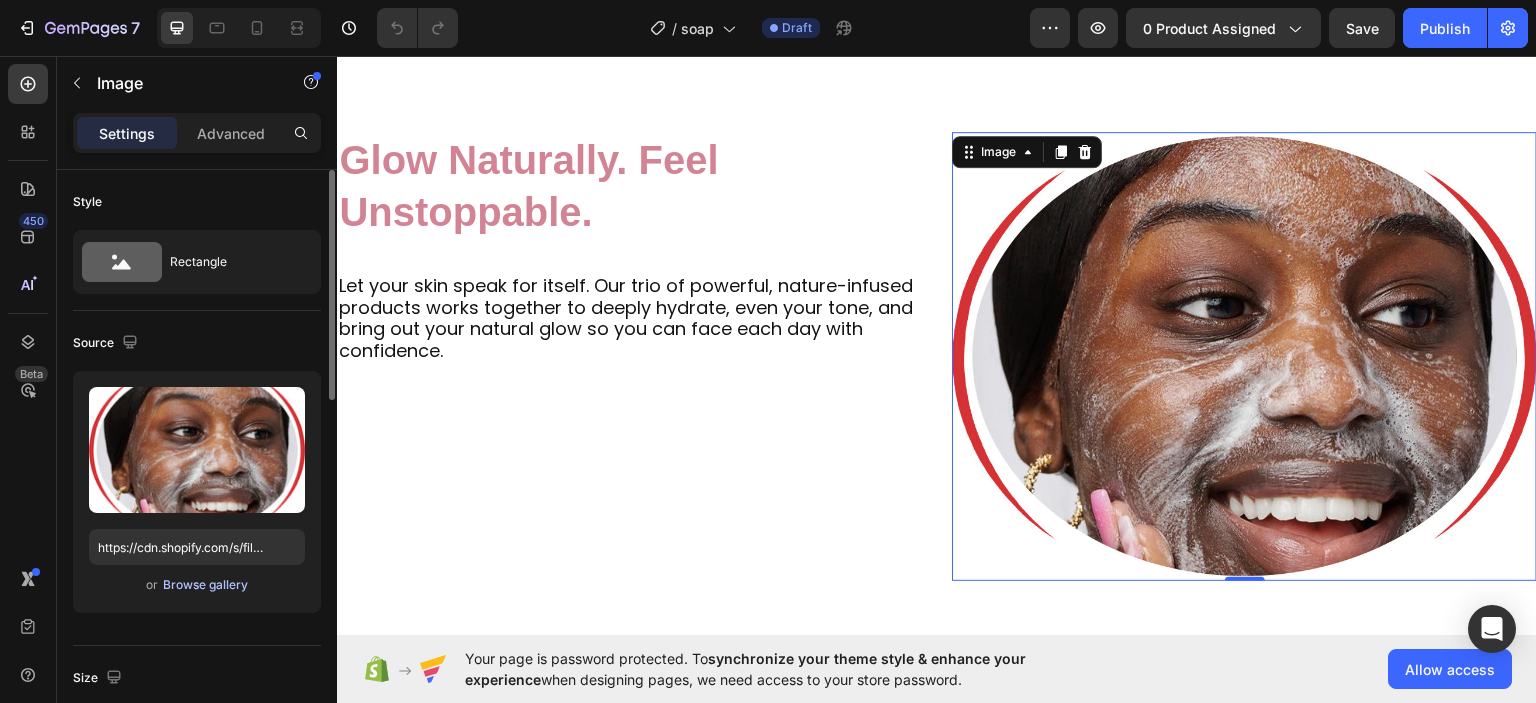 click on "Browse gallery" at bounding box center (205, 585) 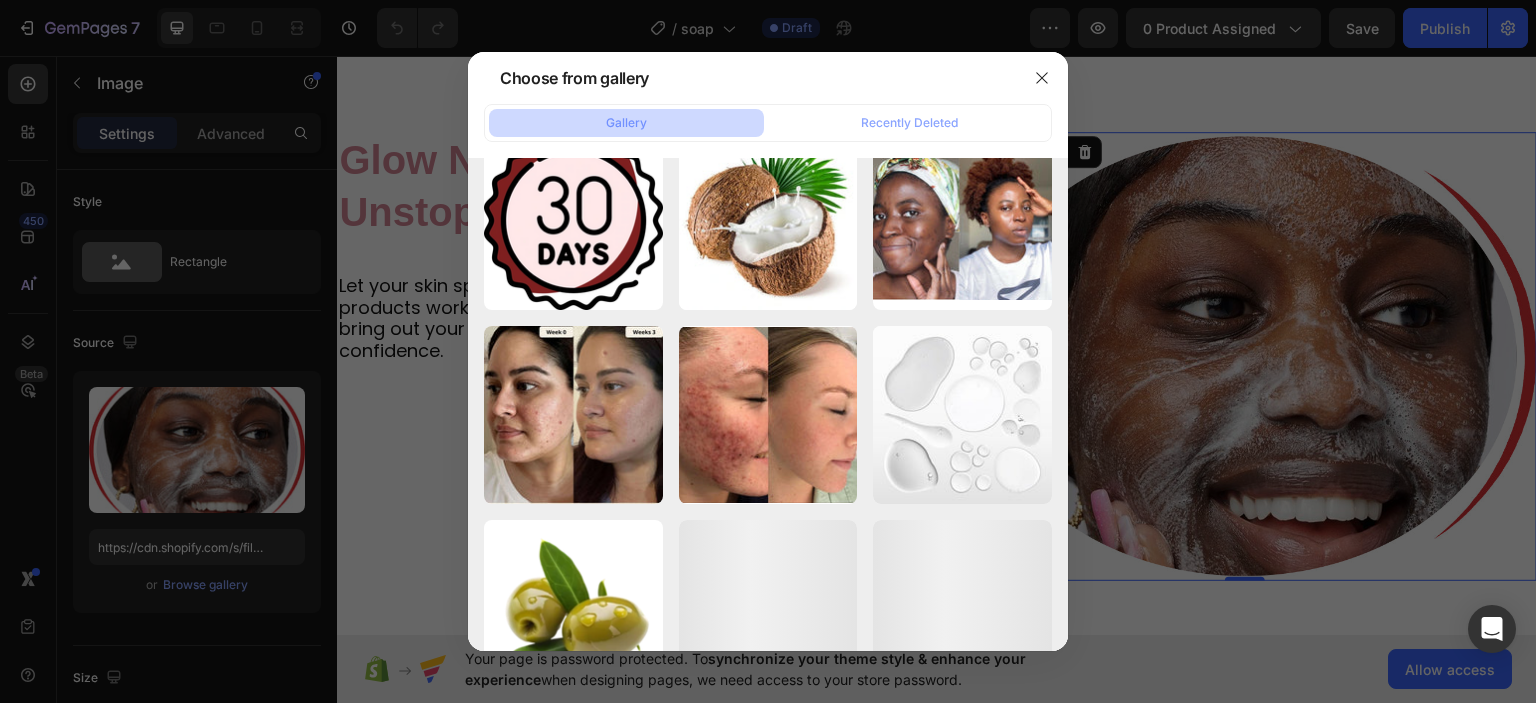 scroll, scrollTop: 3028, scrollLeft: 0, axis: vertical 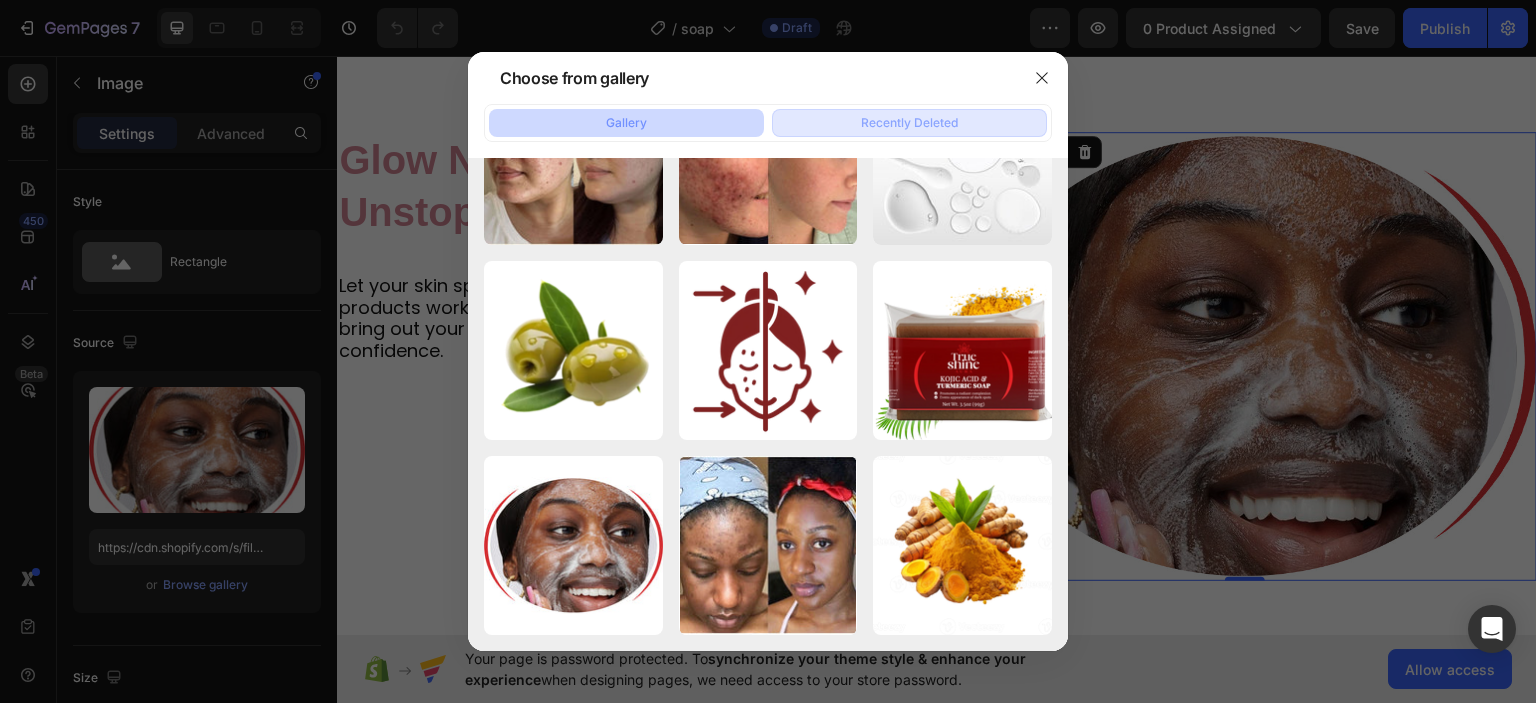 click on "Recently Deleted" at bounding box center [909, 123] 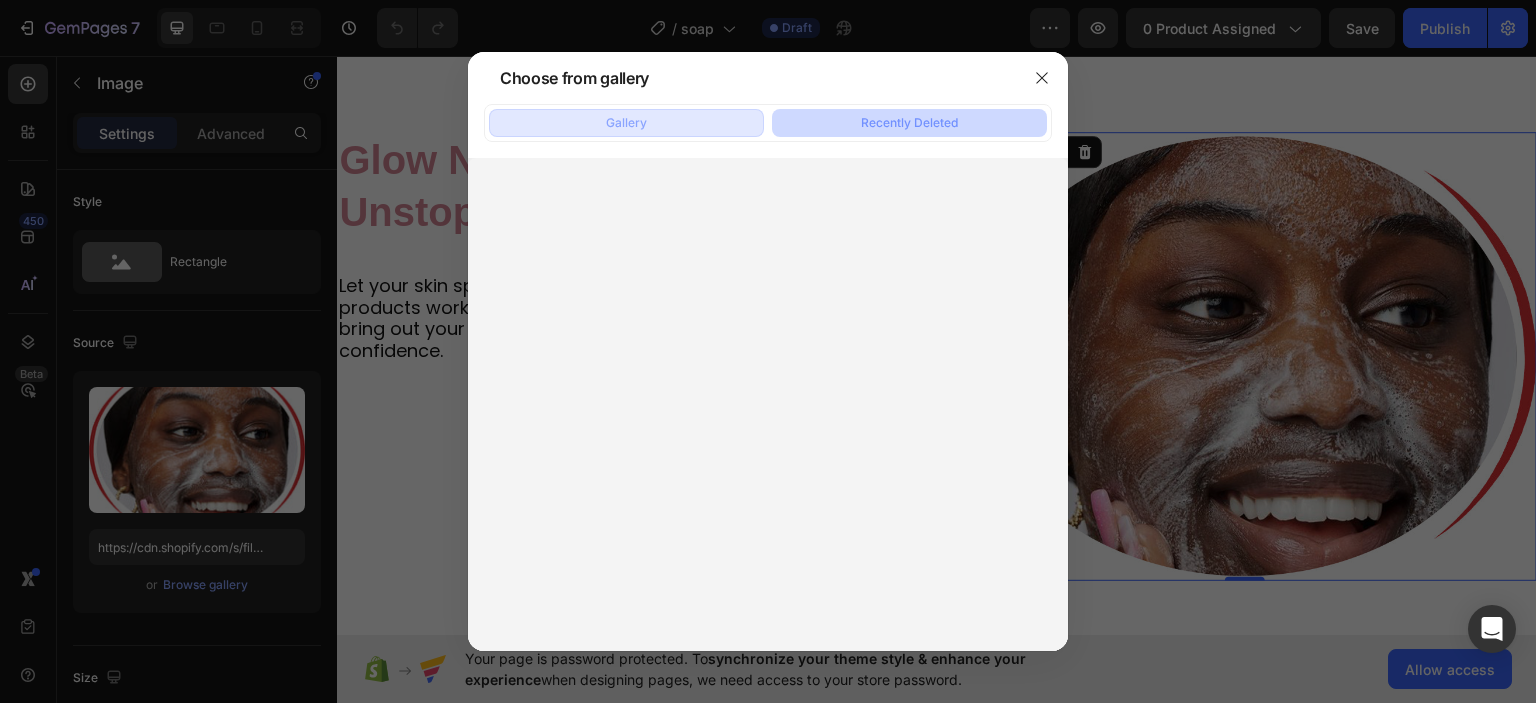 click on "Gallery" 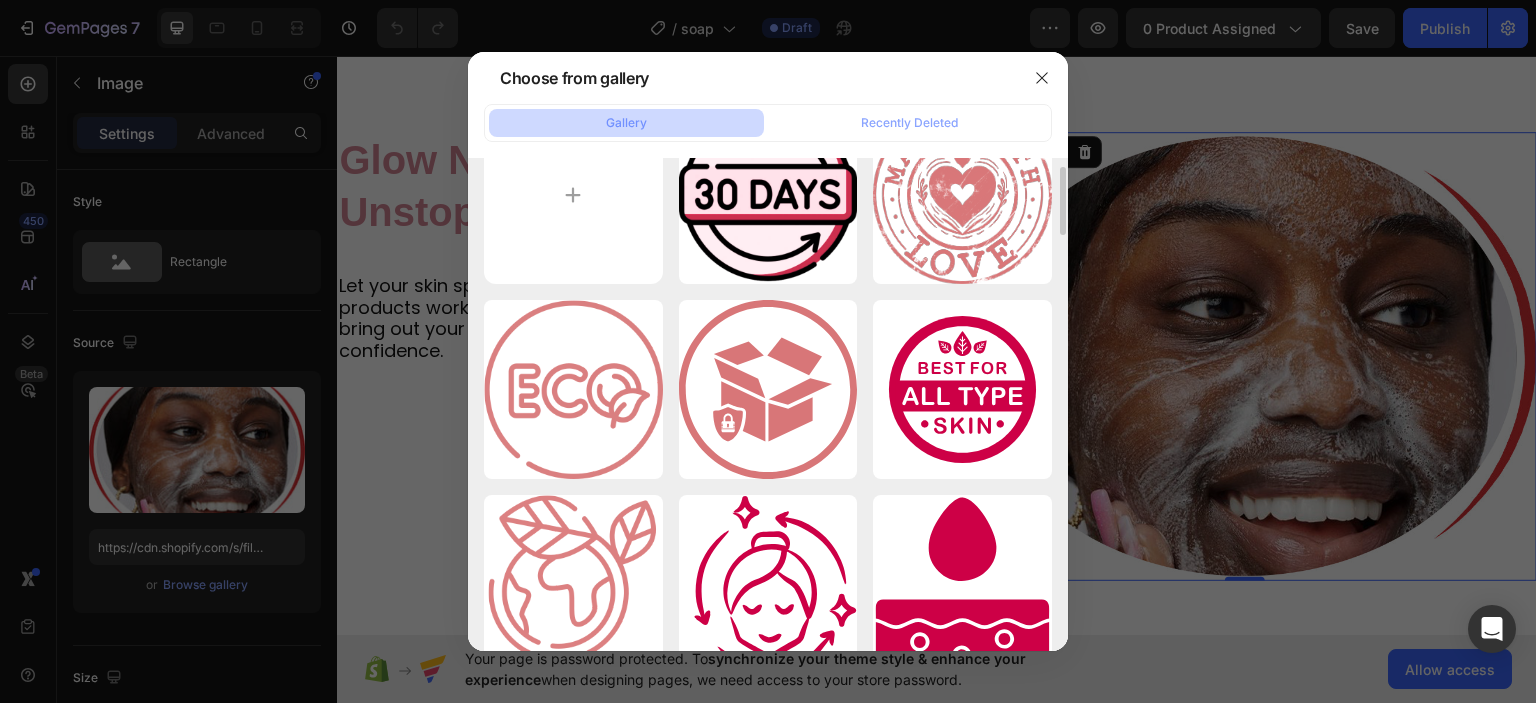 scroll, scrollTop: 0, scrollLeft: 0, axis: both 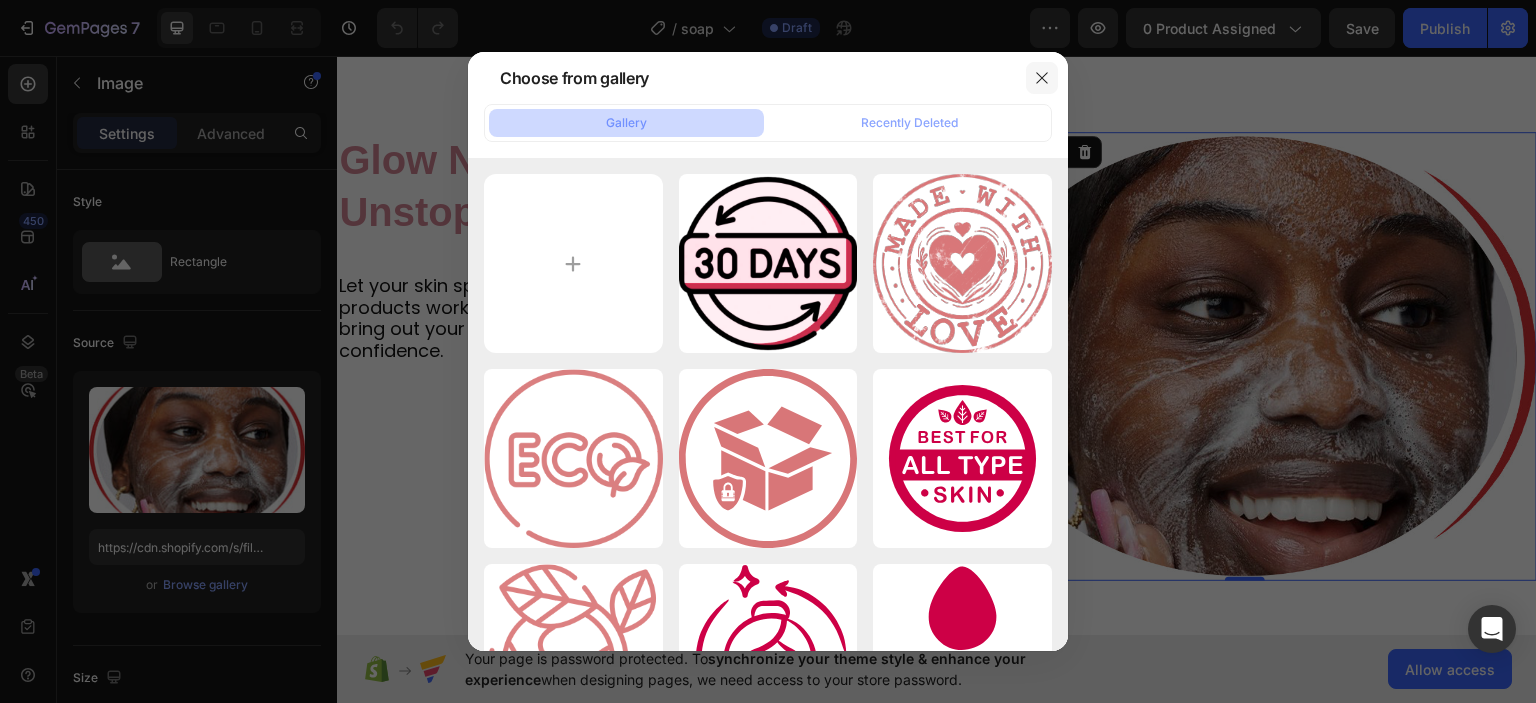click 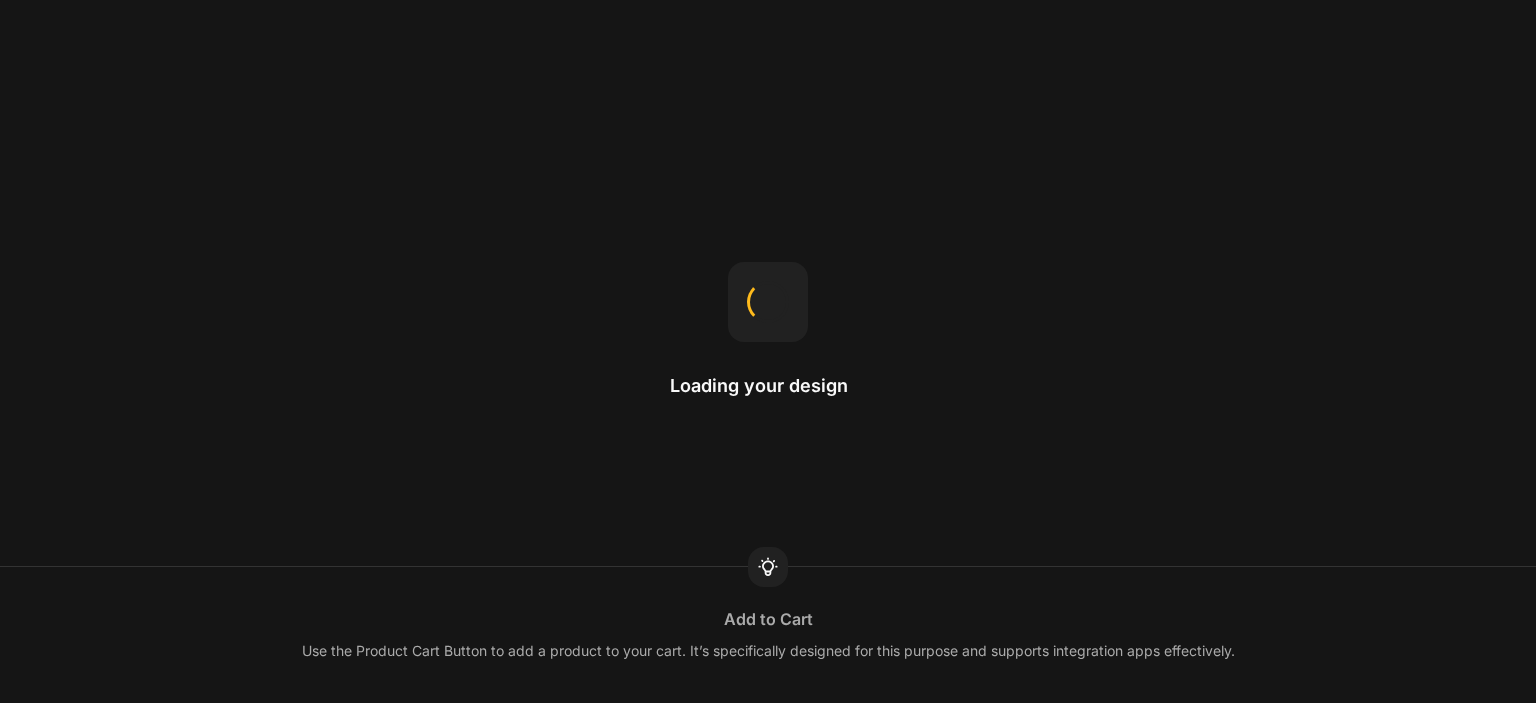 scroll, scrollTop: 0, scrollLeft: 0, axis: both 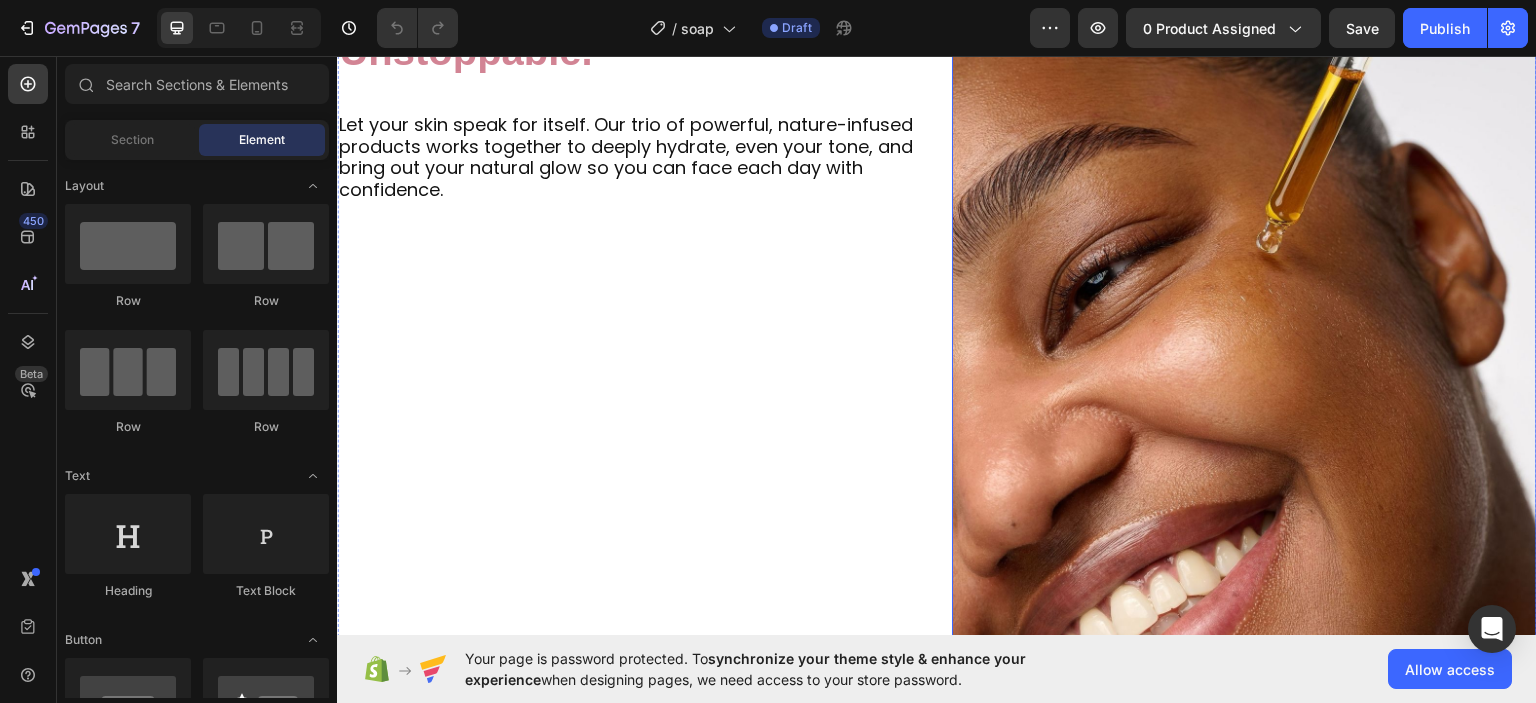 click at bounding box center (1244, 335) 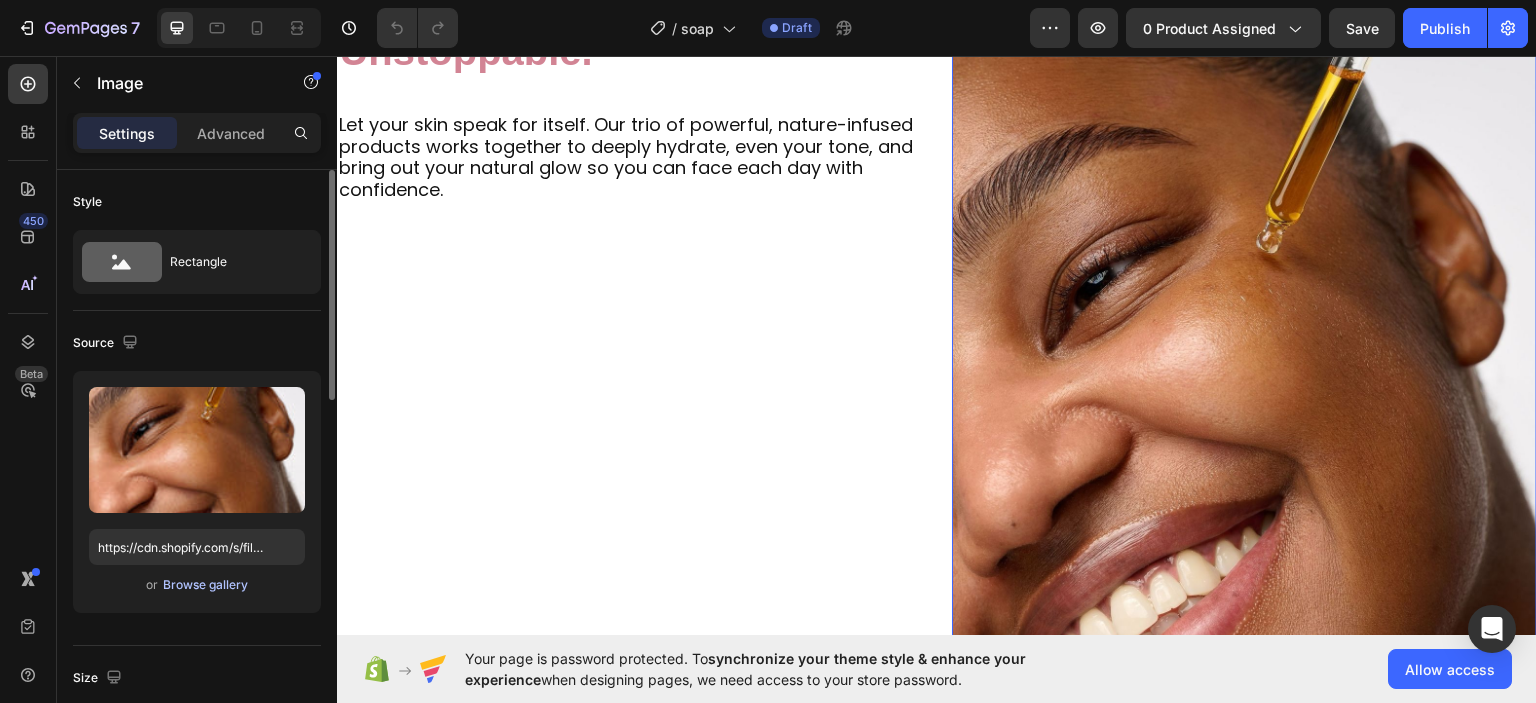 click on "Browse gallery" at bounding box center [205, 585] 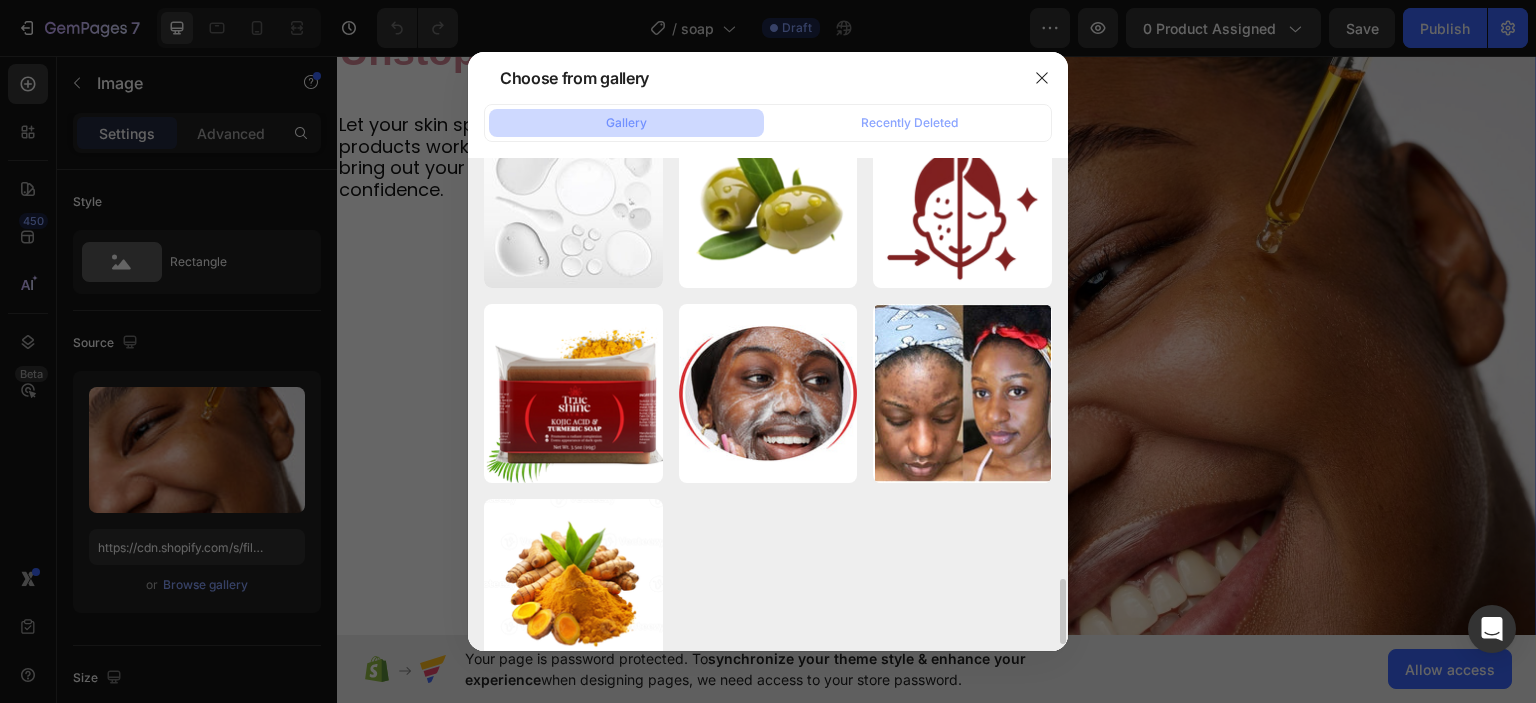 scroll, scrollTop: 3222, scrollLeft: 0, axis: vertical 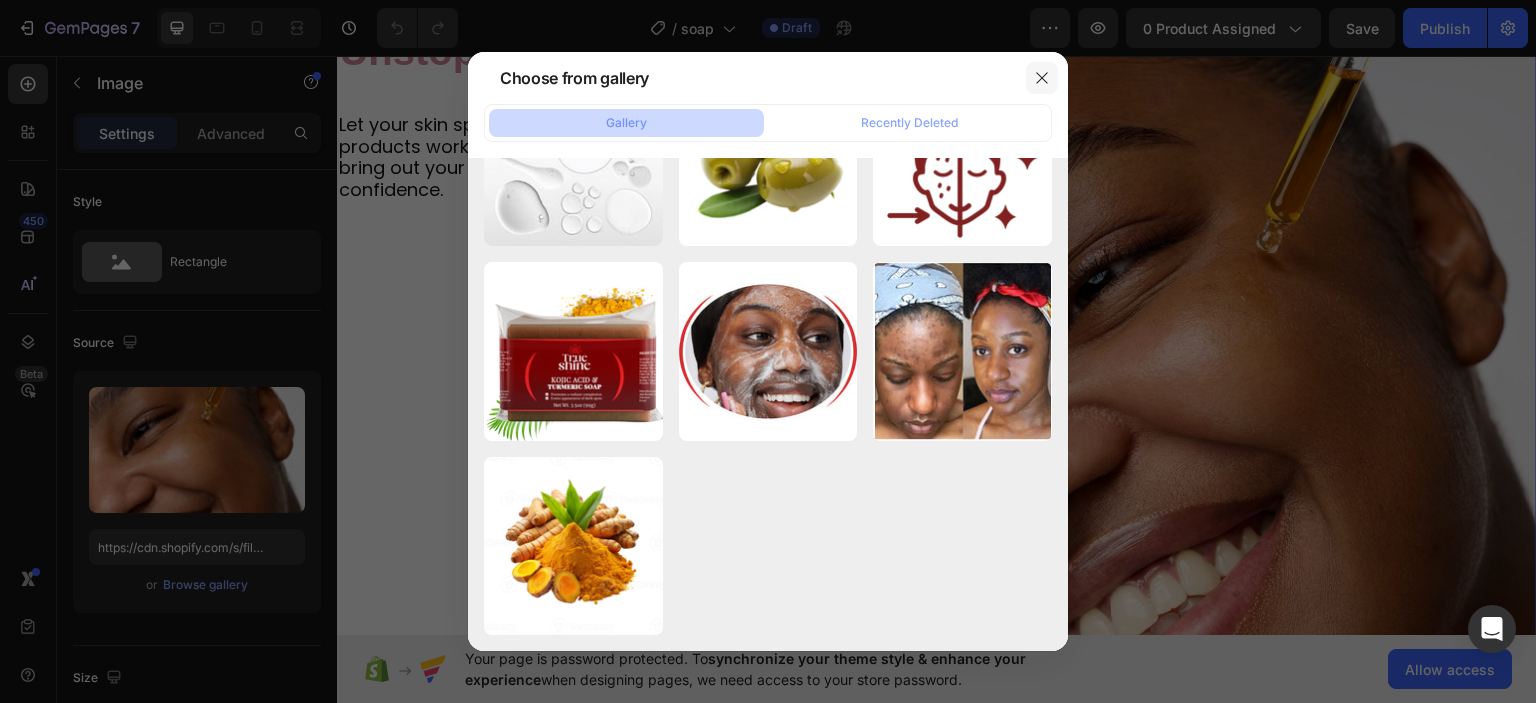 click 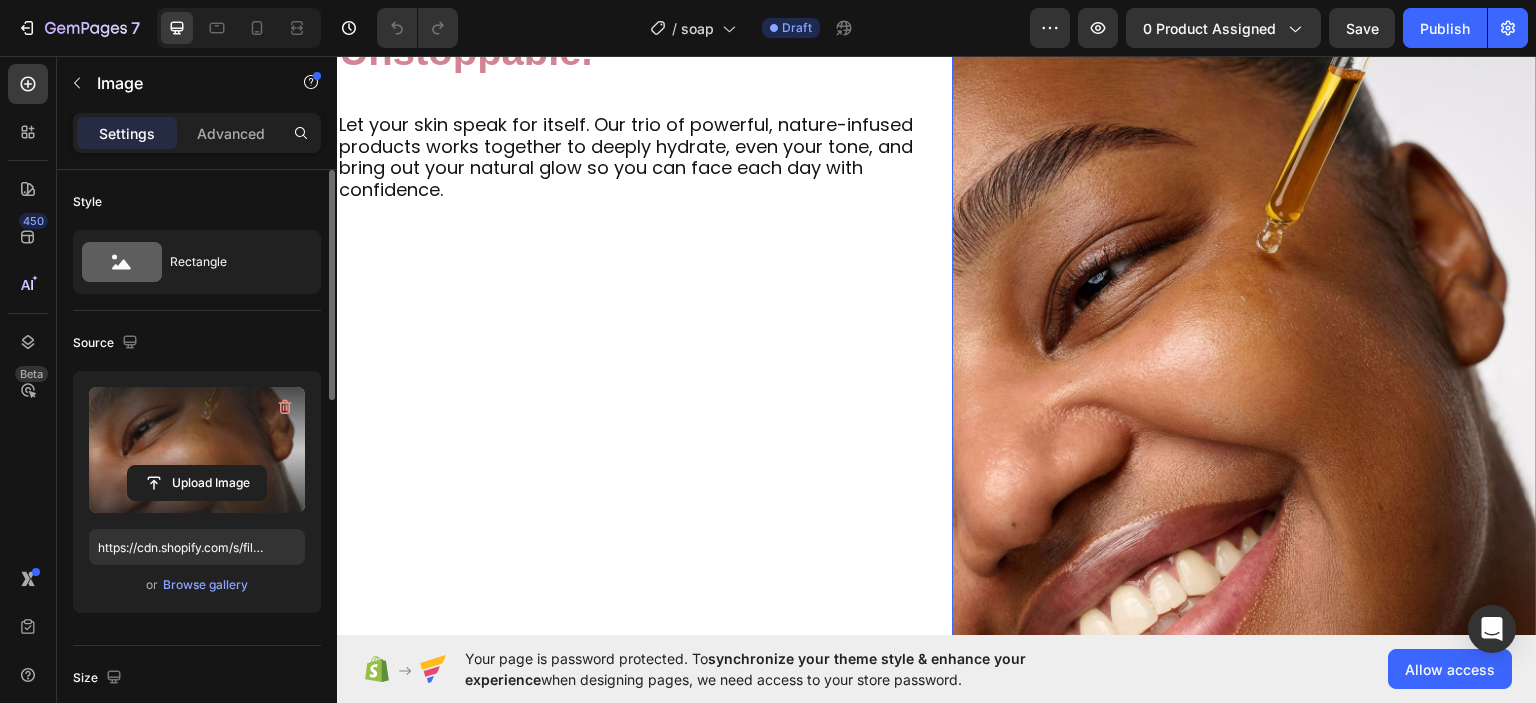 click at bounding box center [197, 450] 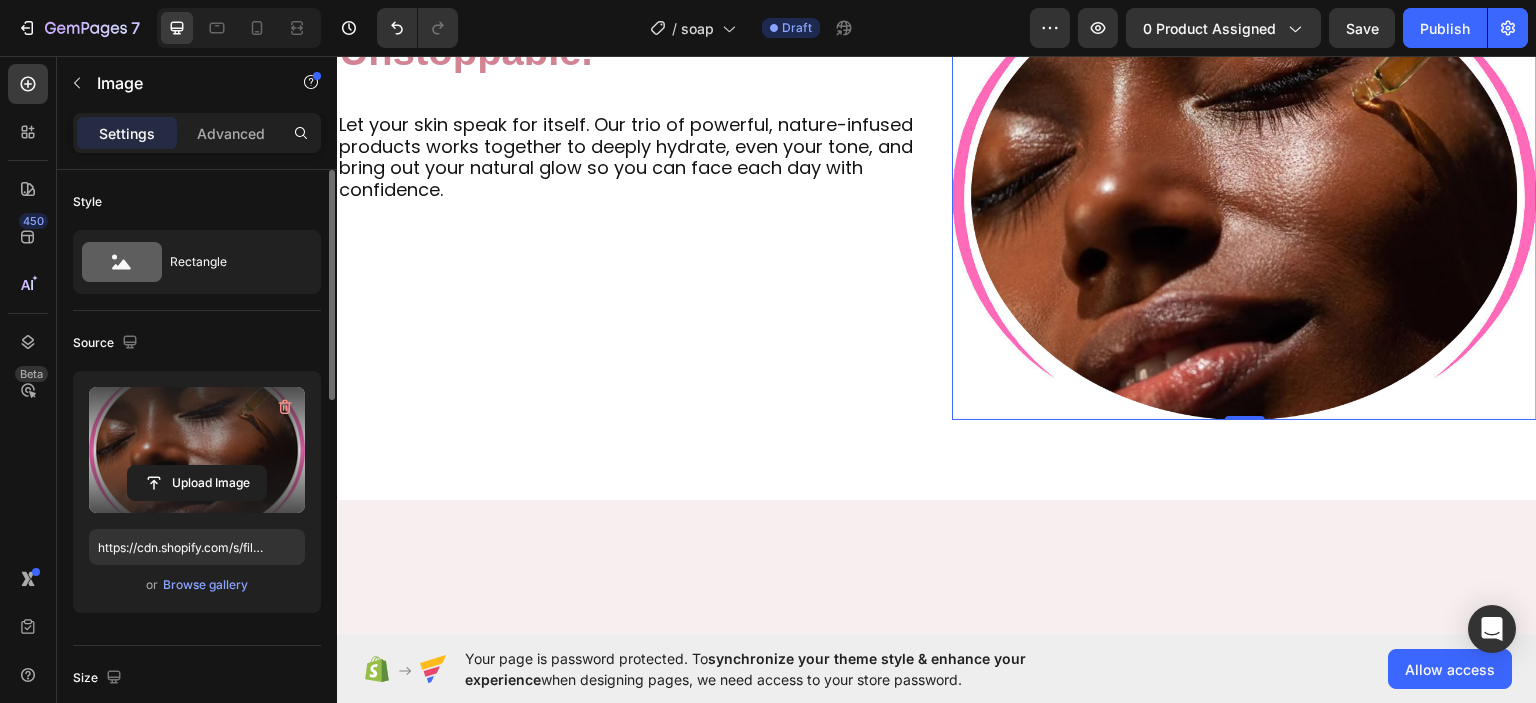 click at bounding box center (197, 450) 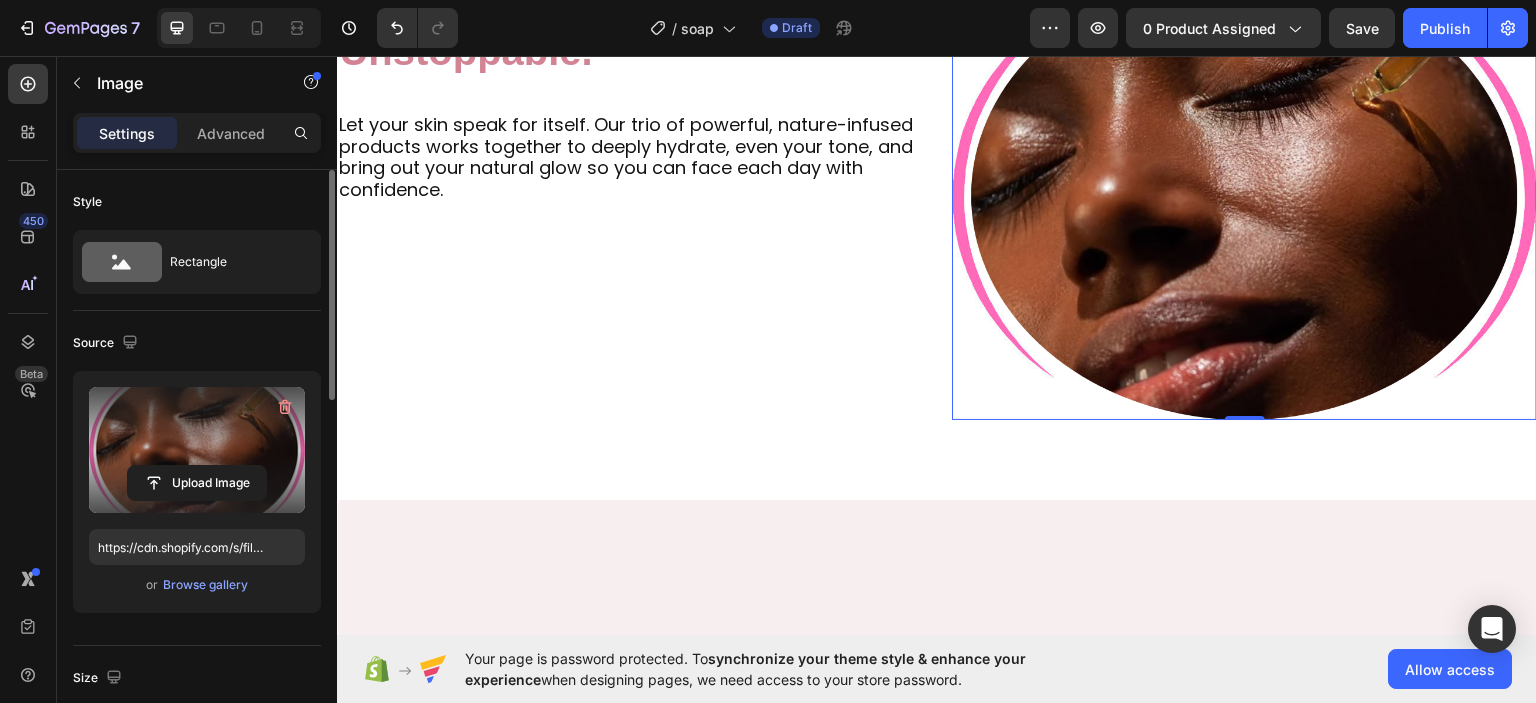 click 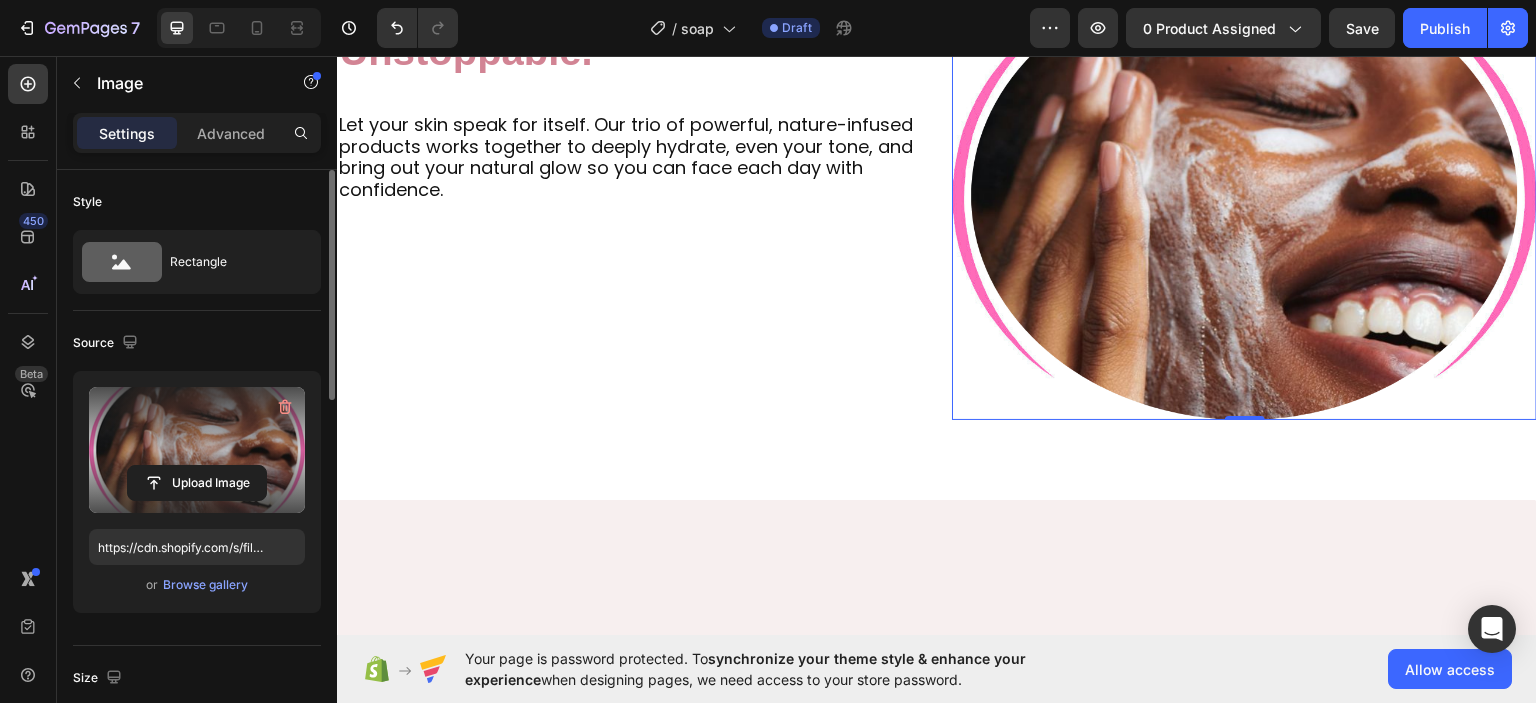 click at bounding box center [197, 450] 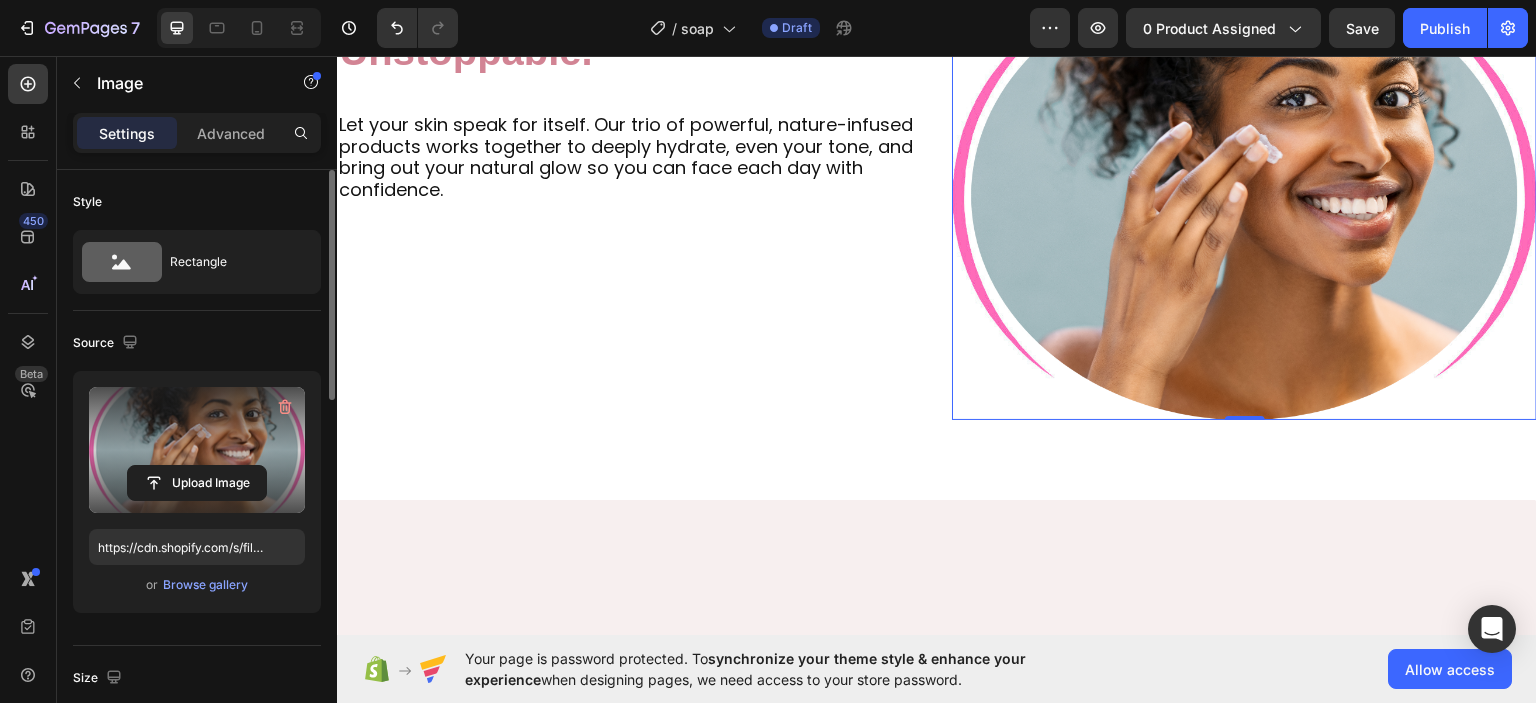 click at bounding box center [197, 450] 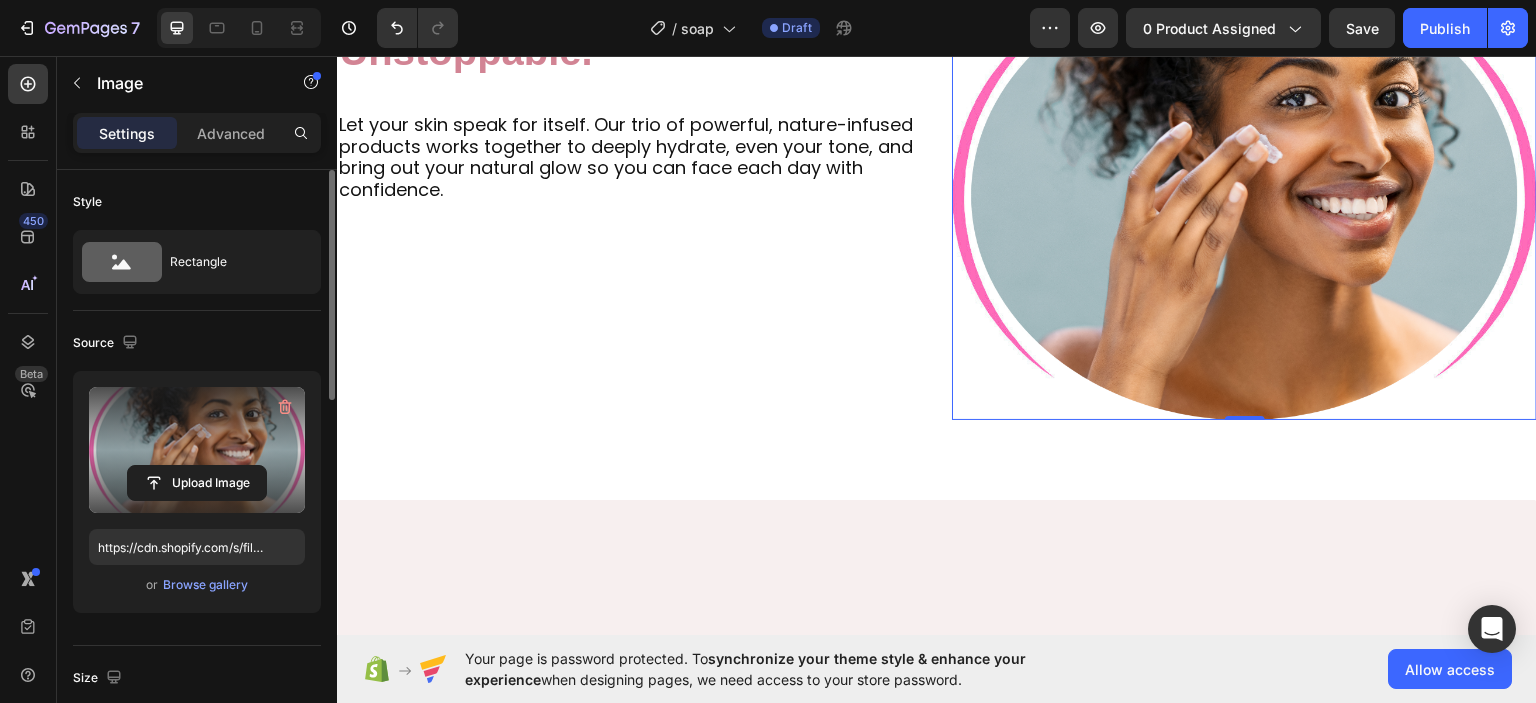 click 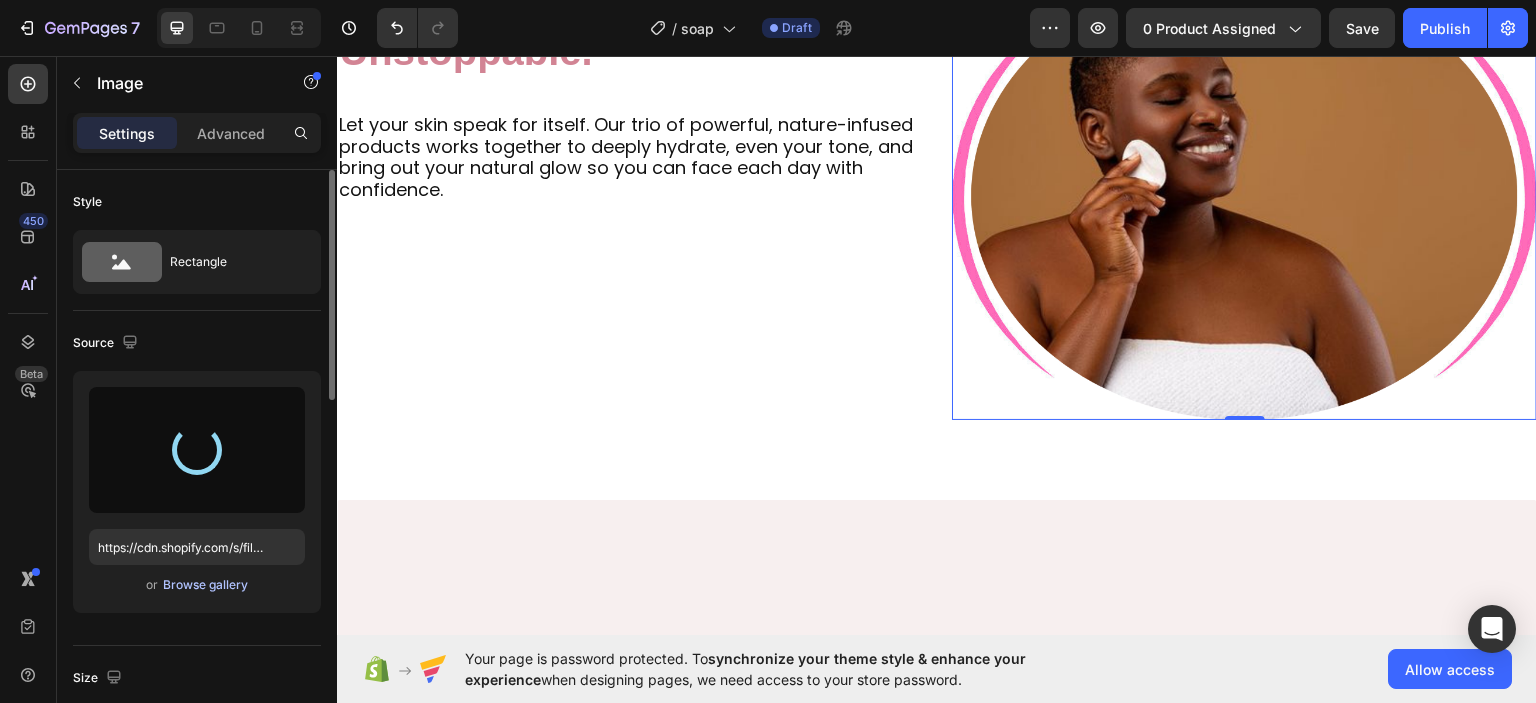 type on "https://cdn.shopify.com/s/files/1/0947/8199/7354/files/gempages_578038881815888572-d80072c3-113c-48dd-bba6-1bbe9cdb9c04.png" 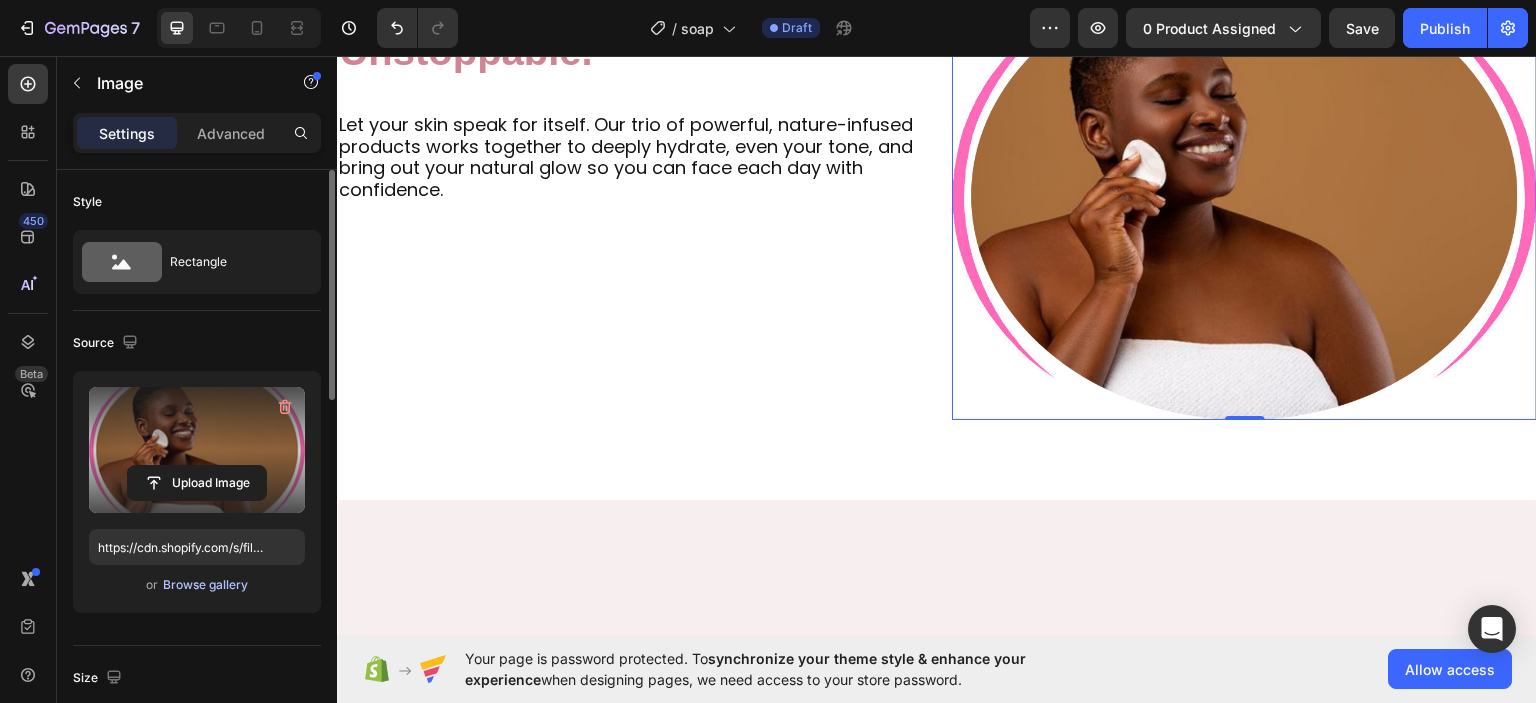 click on "Browse gallery" at bounding box center (205, 585) 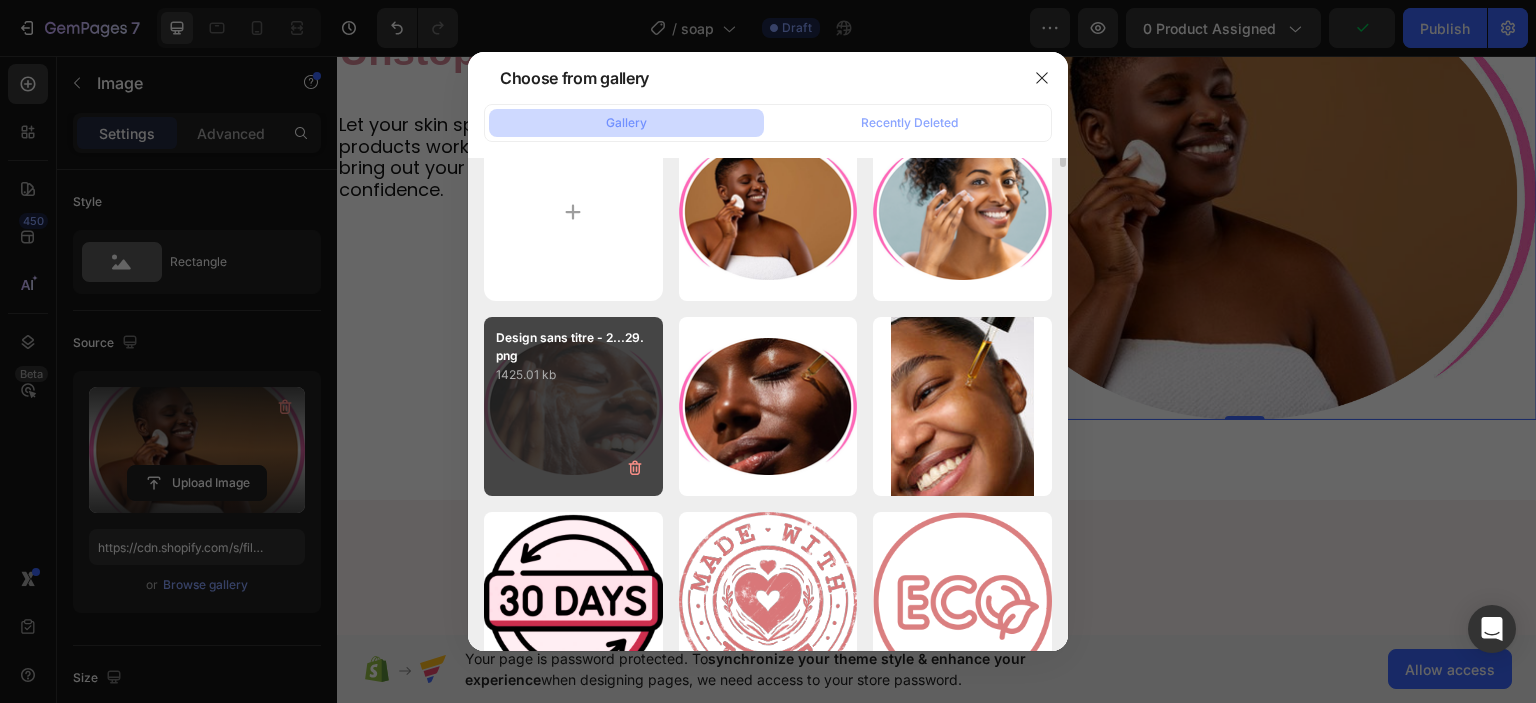 scroll, scrollTop: 0, scrollLeft: 0, axis: both 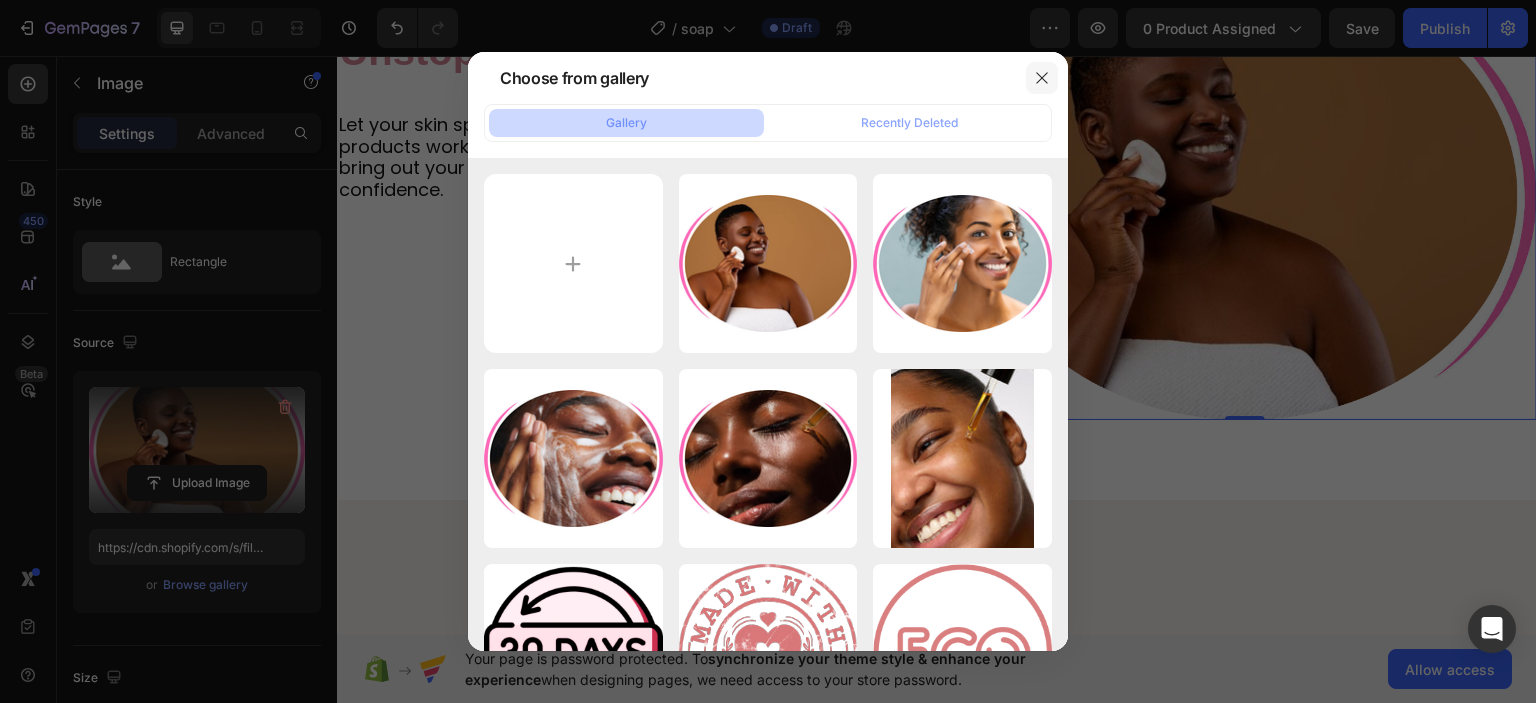 click 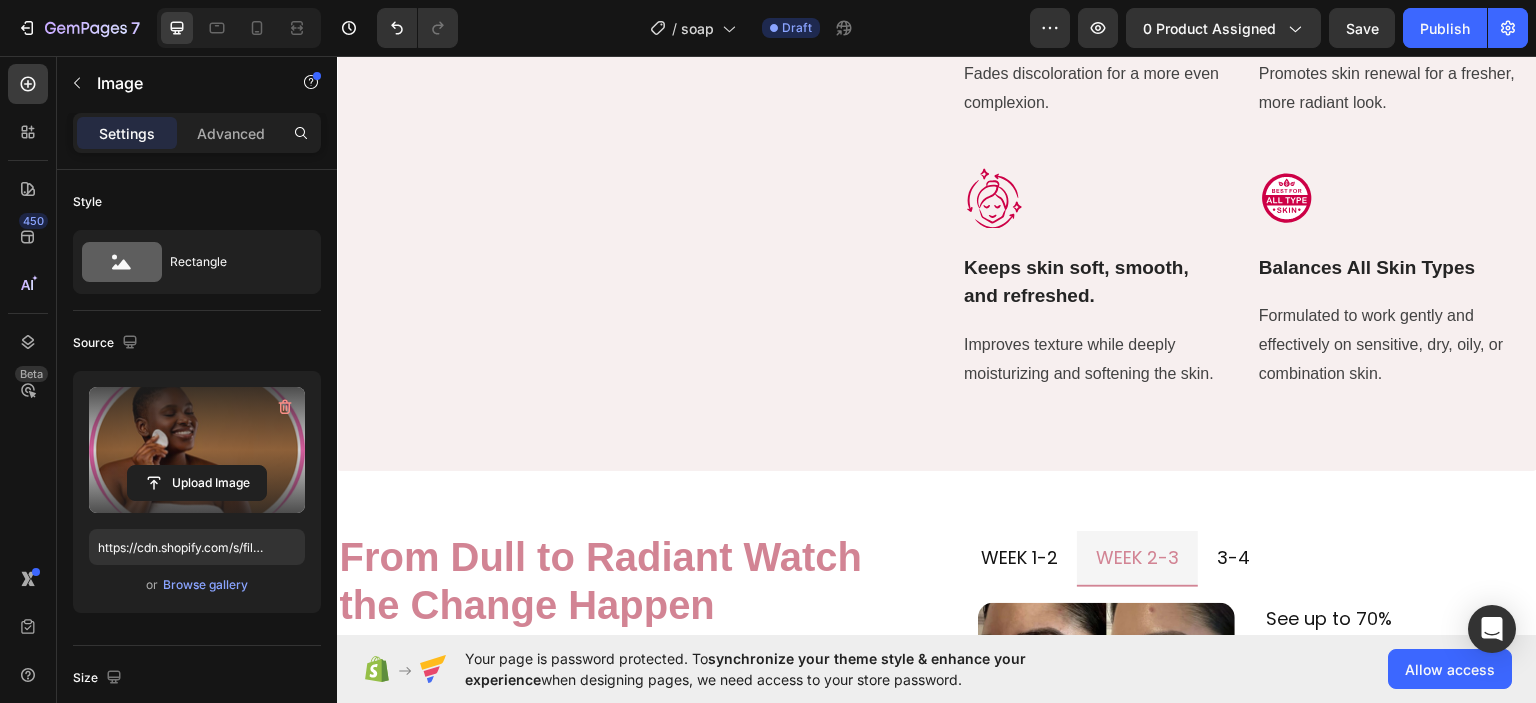 scroll, scrollTop: 1801, scrollLeft: 0, axis: vertical 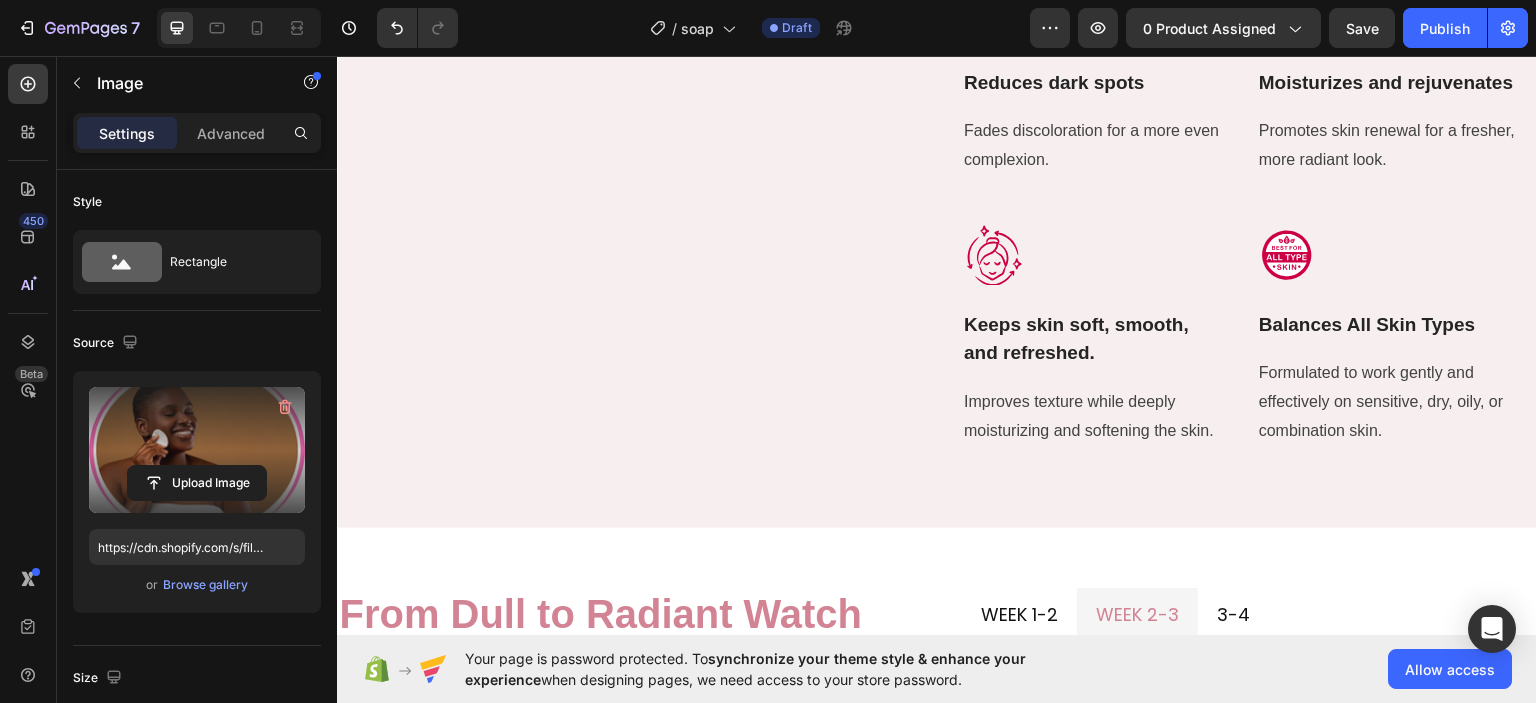 click at bounding box center [628, -125] 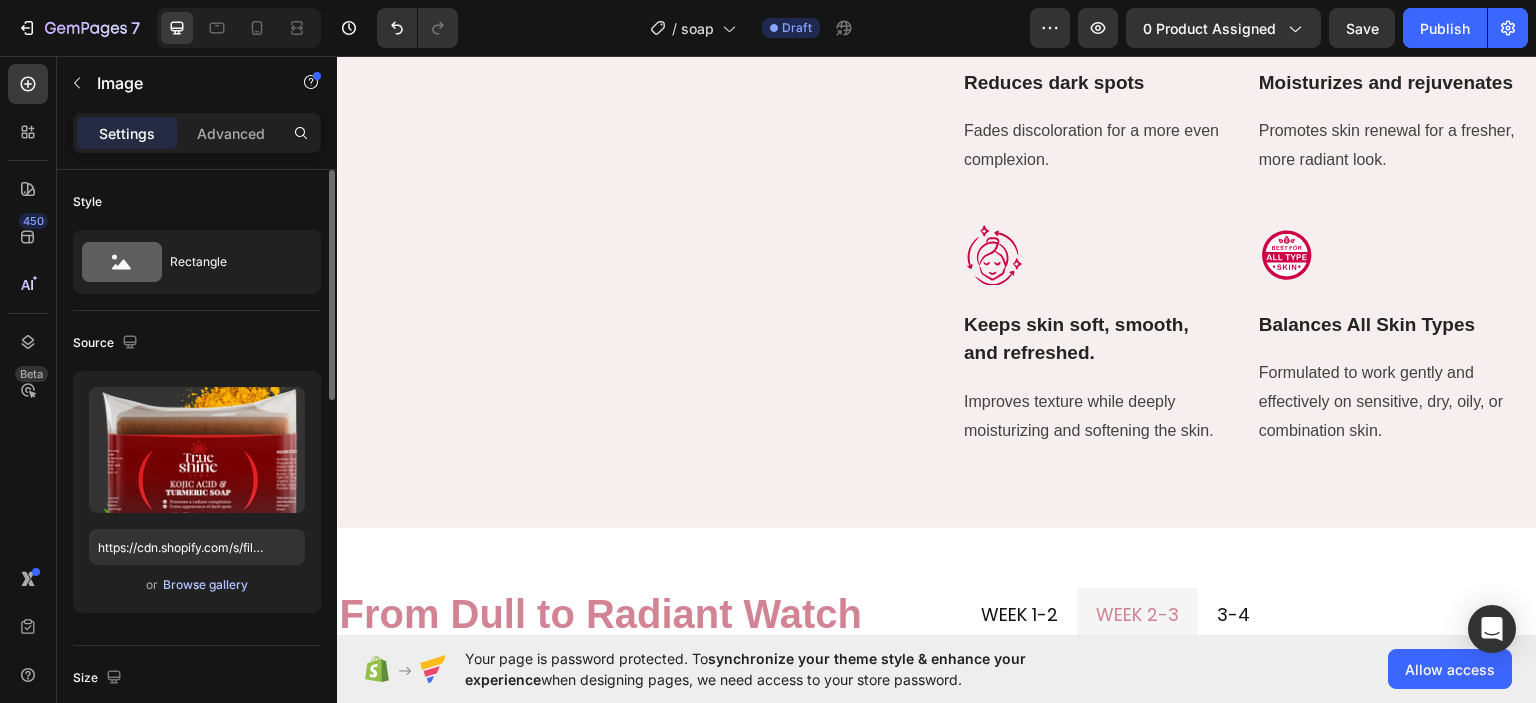 click on "Browse gallery" at bounding box center (205, 585) 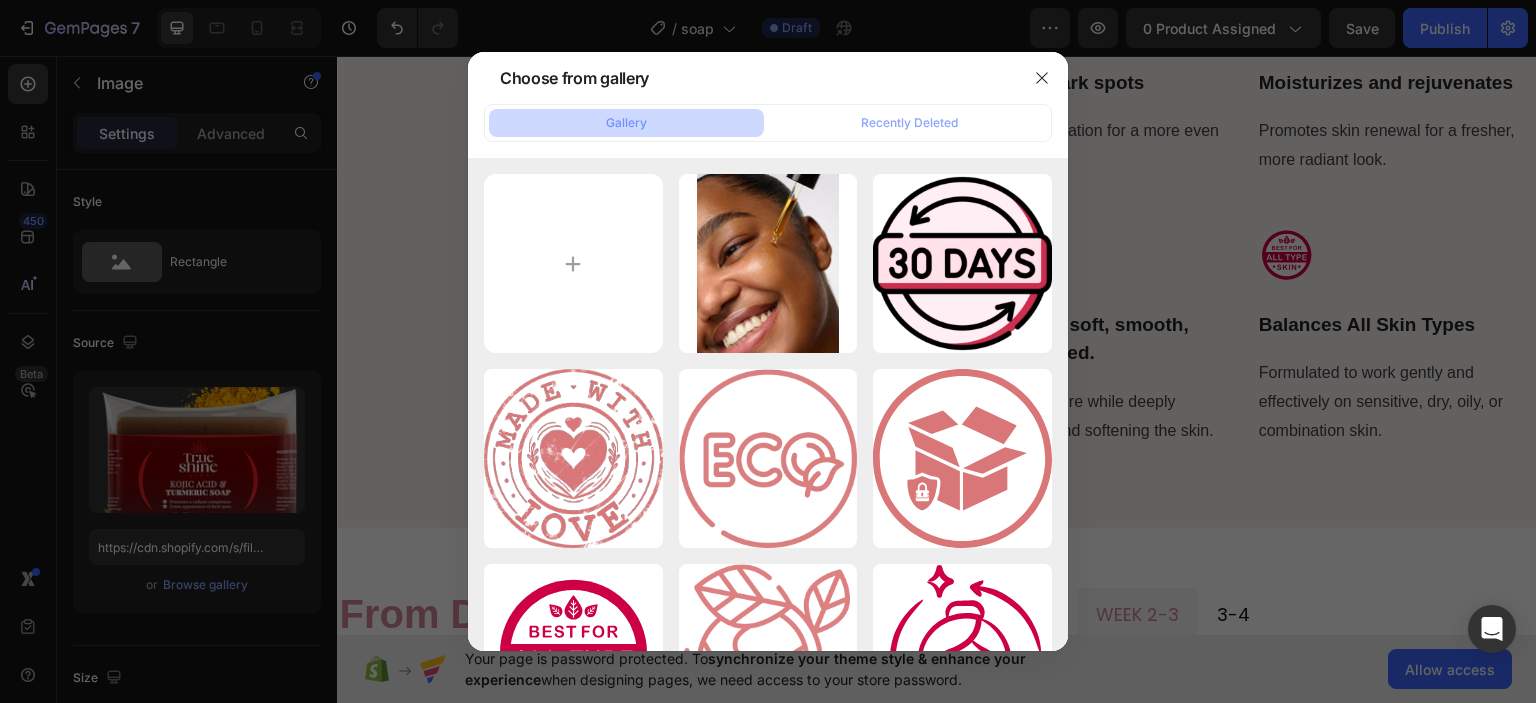 click at bounding box center [768, 351] 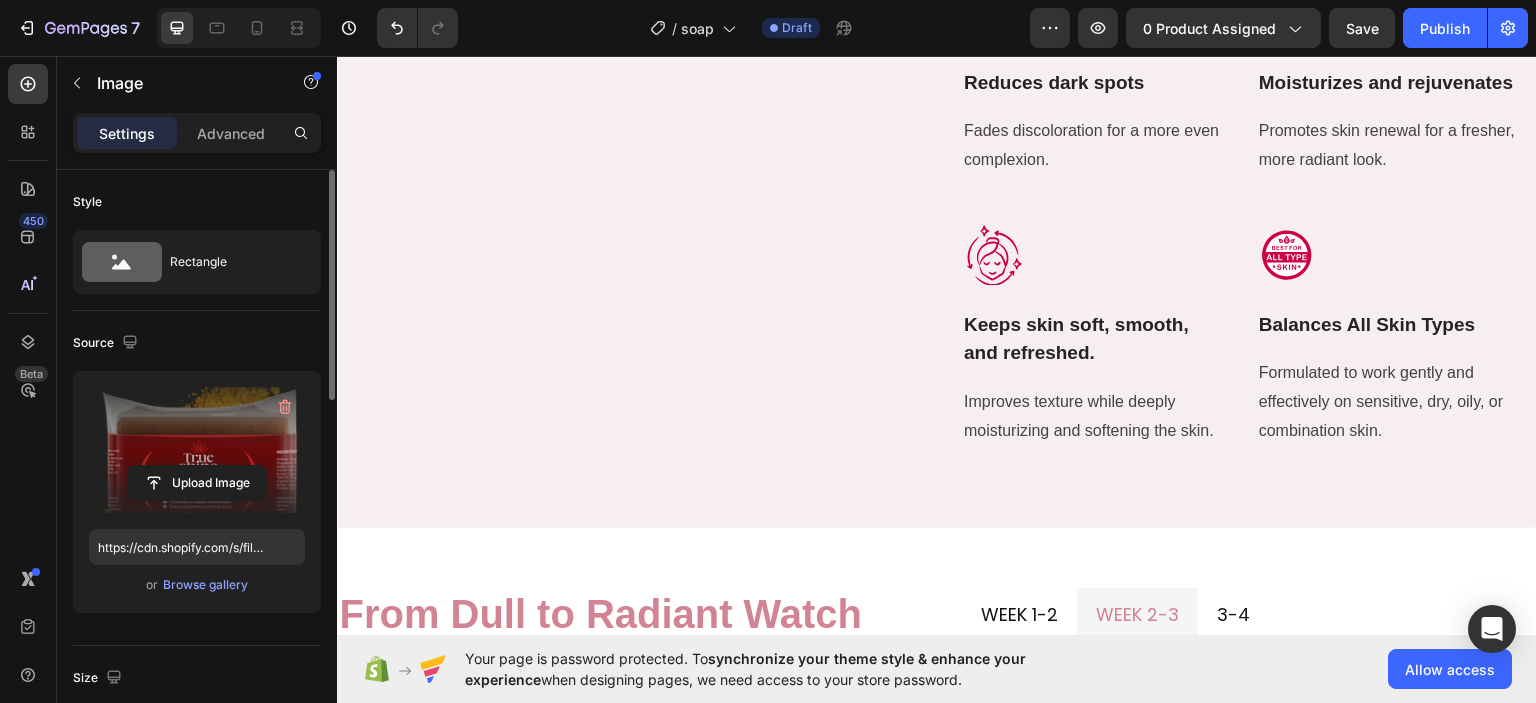click at bounding box center (197, 450) 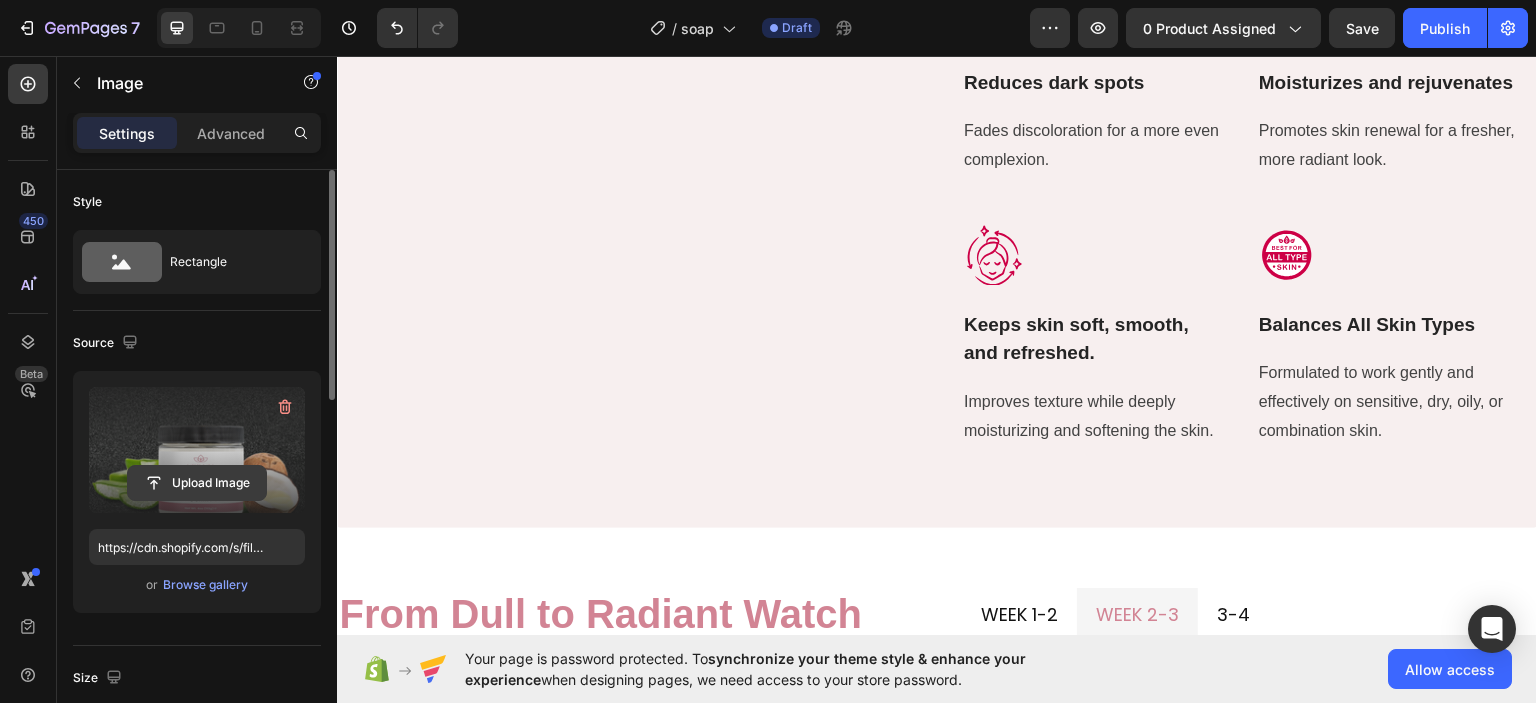 drag, startPoint x: 124, startPoint y: 510, endPoint x: 187, endPoint y: 471, distance: 74.094536 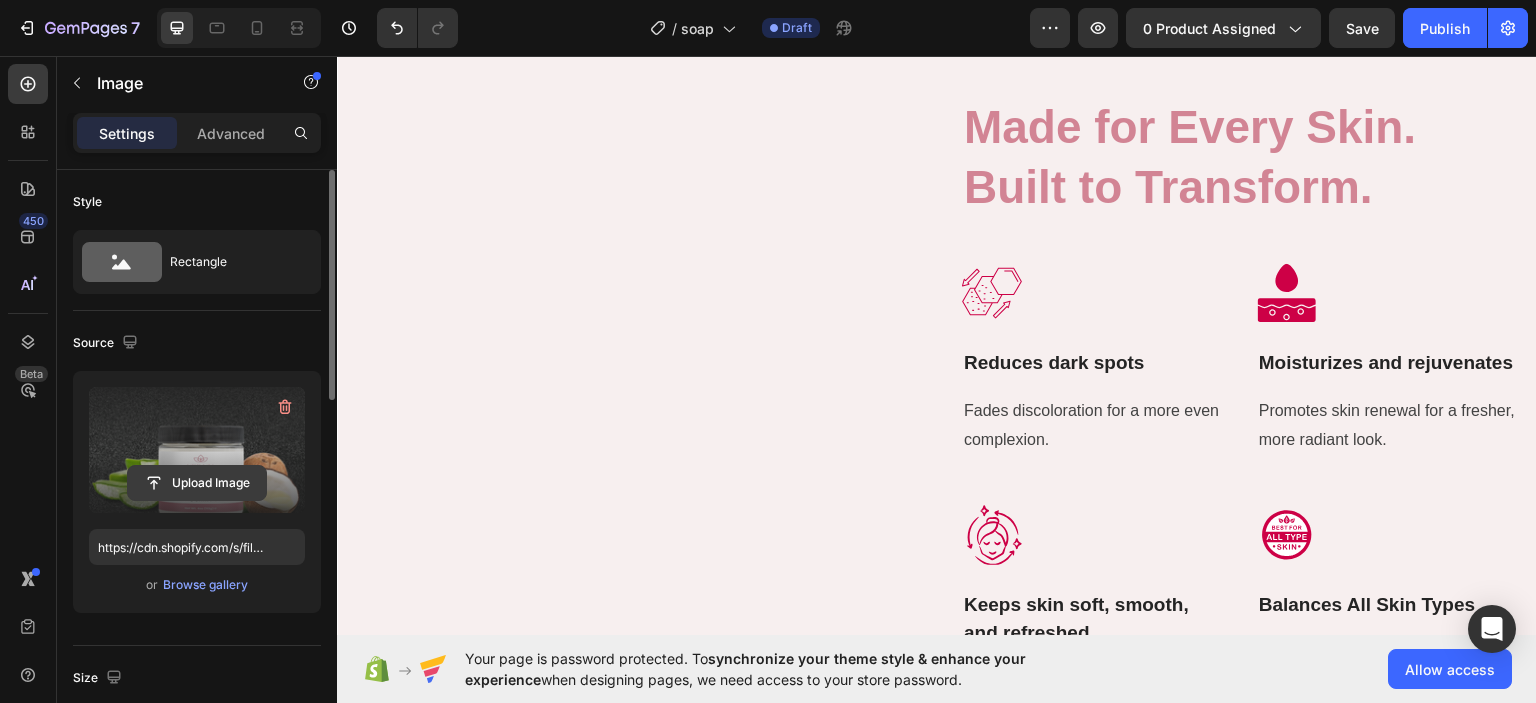 scroll, scrollTop: 1612, scrollLeft: 0, axis: vertical 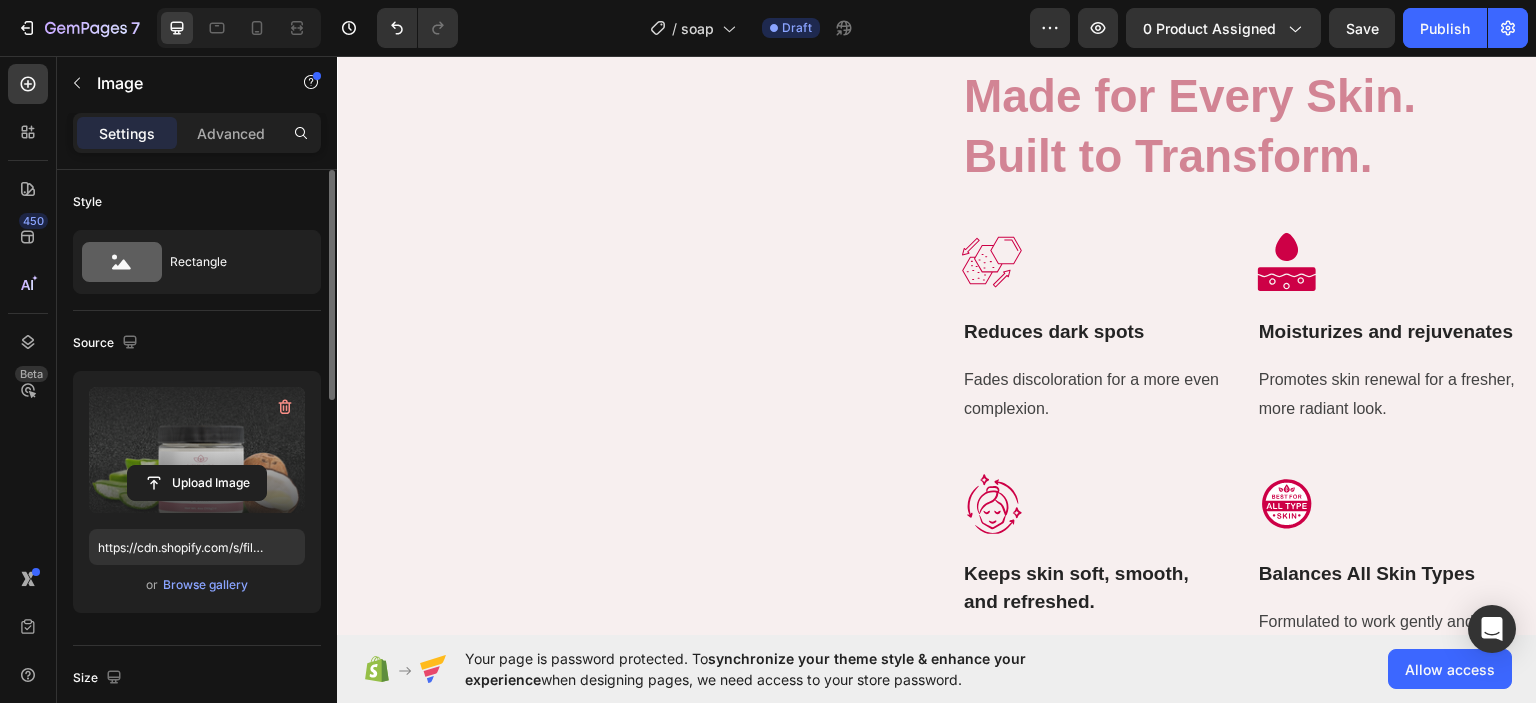 click at bounding box center [197, 450] 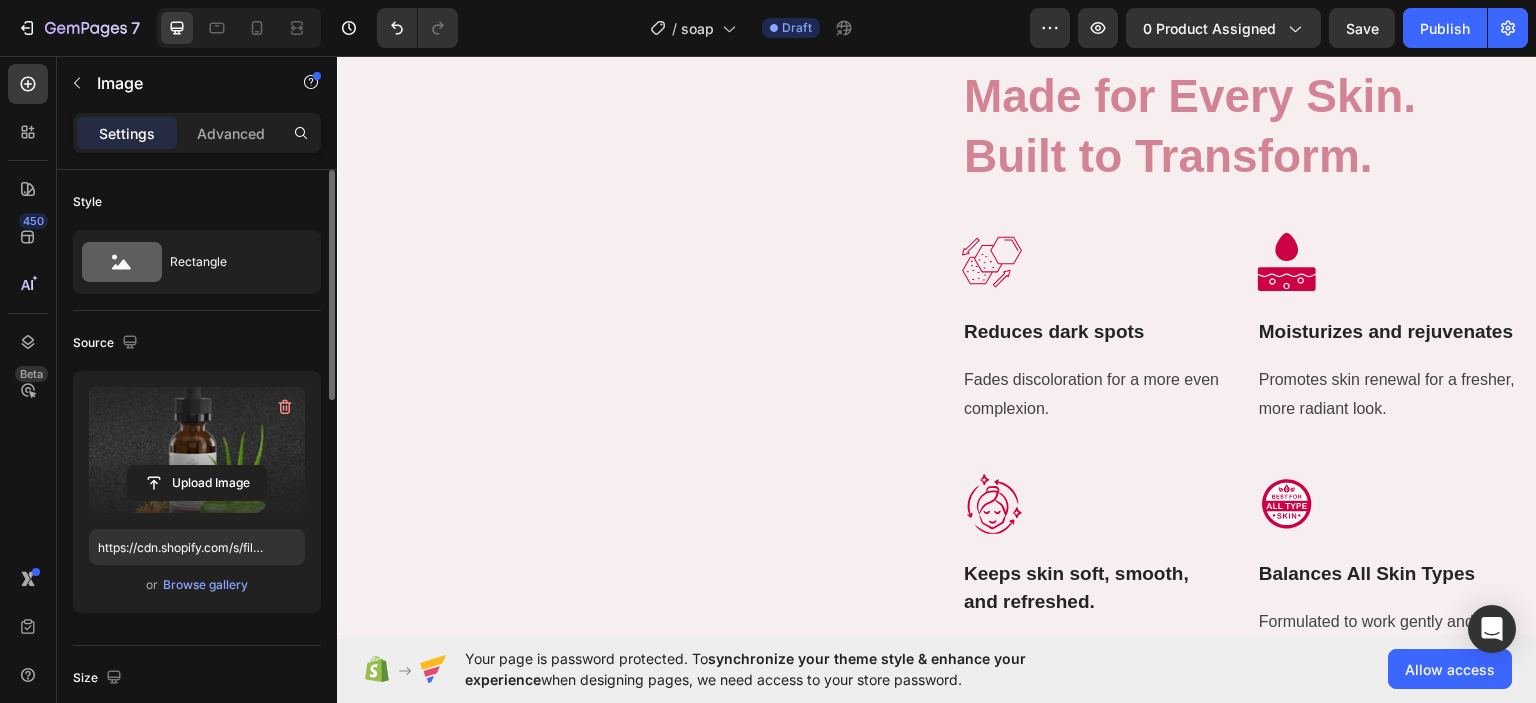click at bounding box center [628, 64] 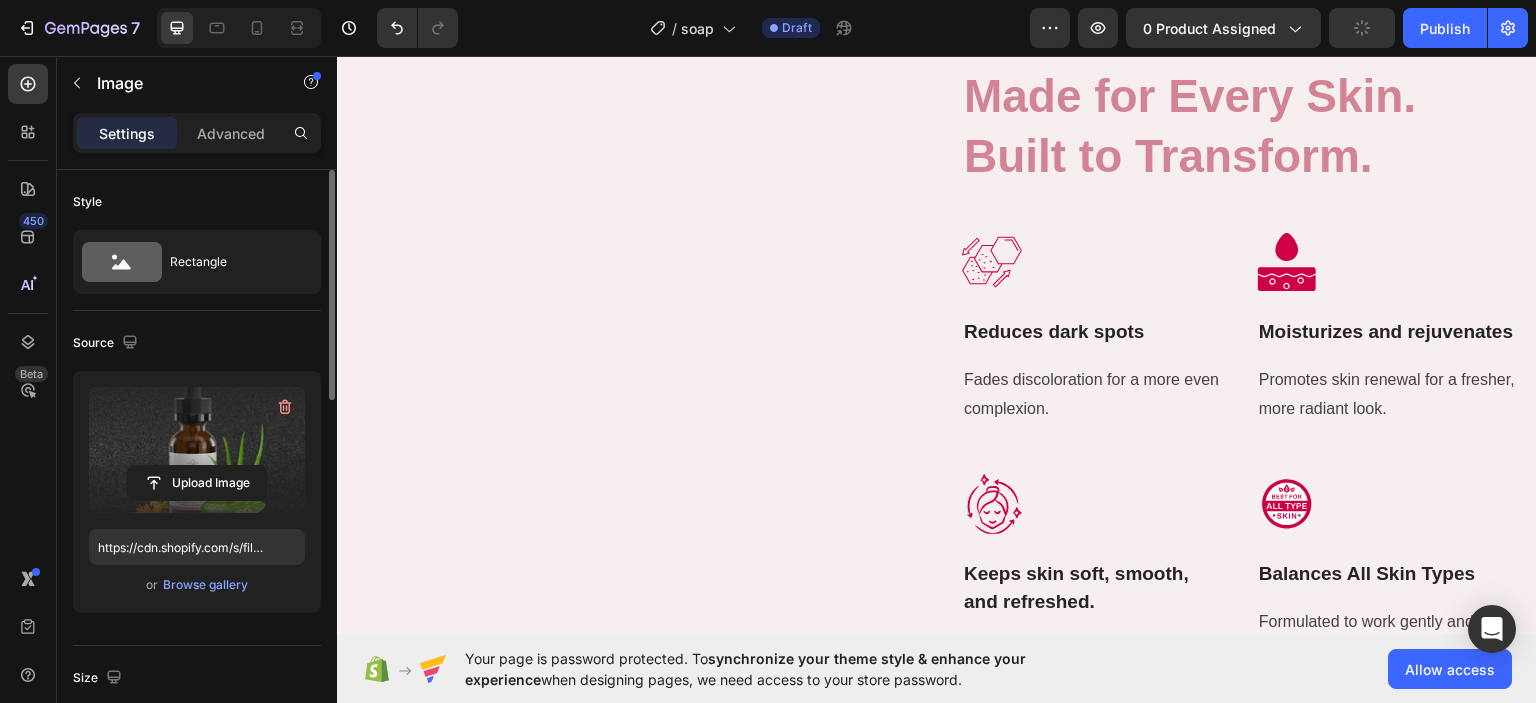 click at bounding box center [197, 450] 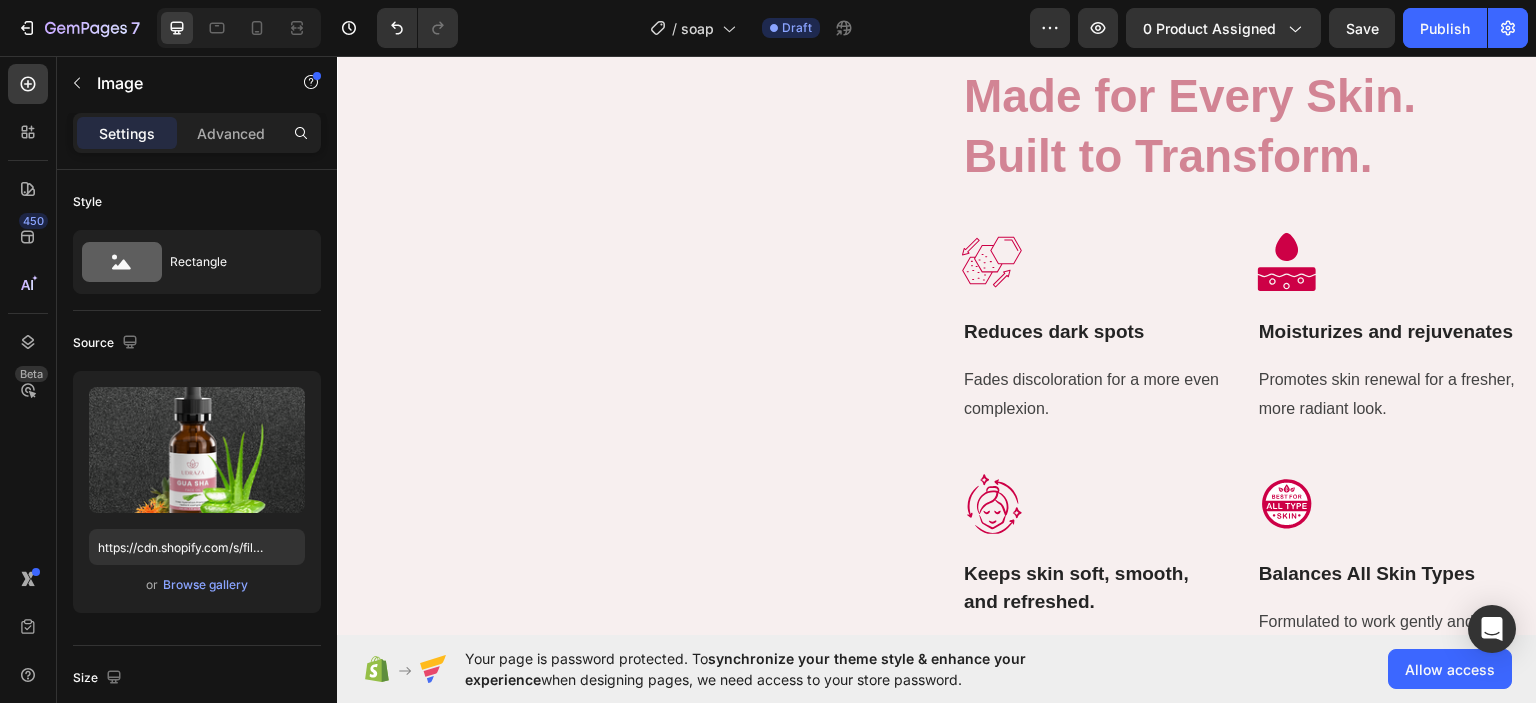 click at bounding box center [628, 64] 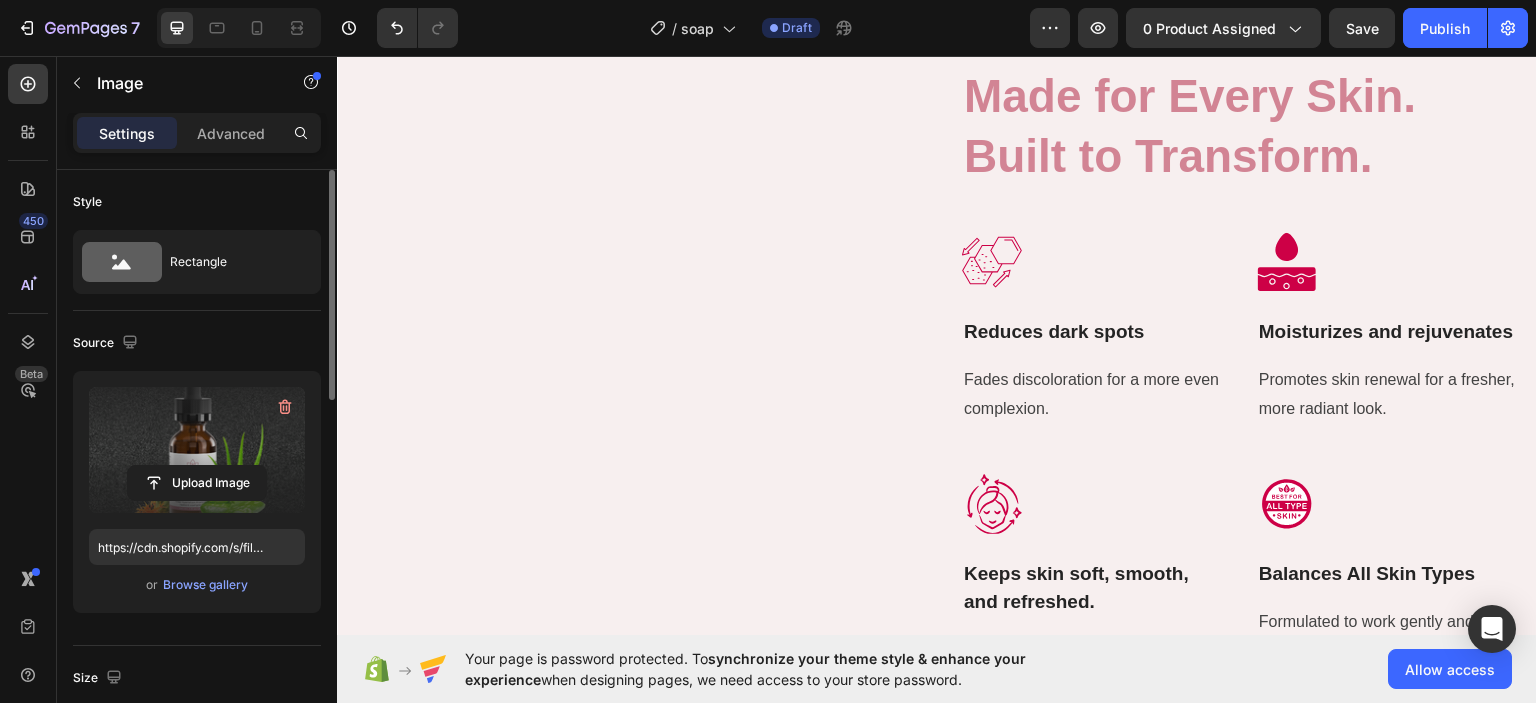 click at bounding box center [197, 450] 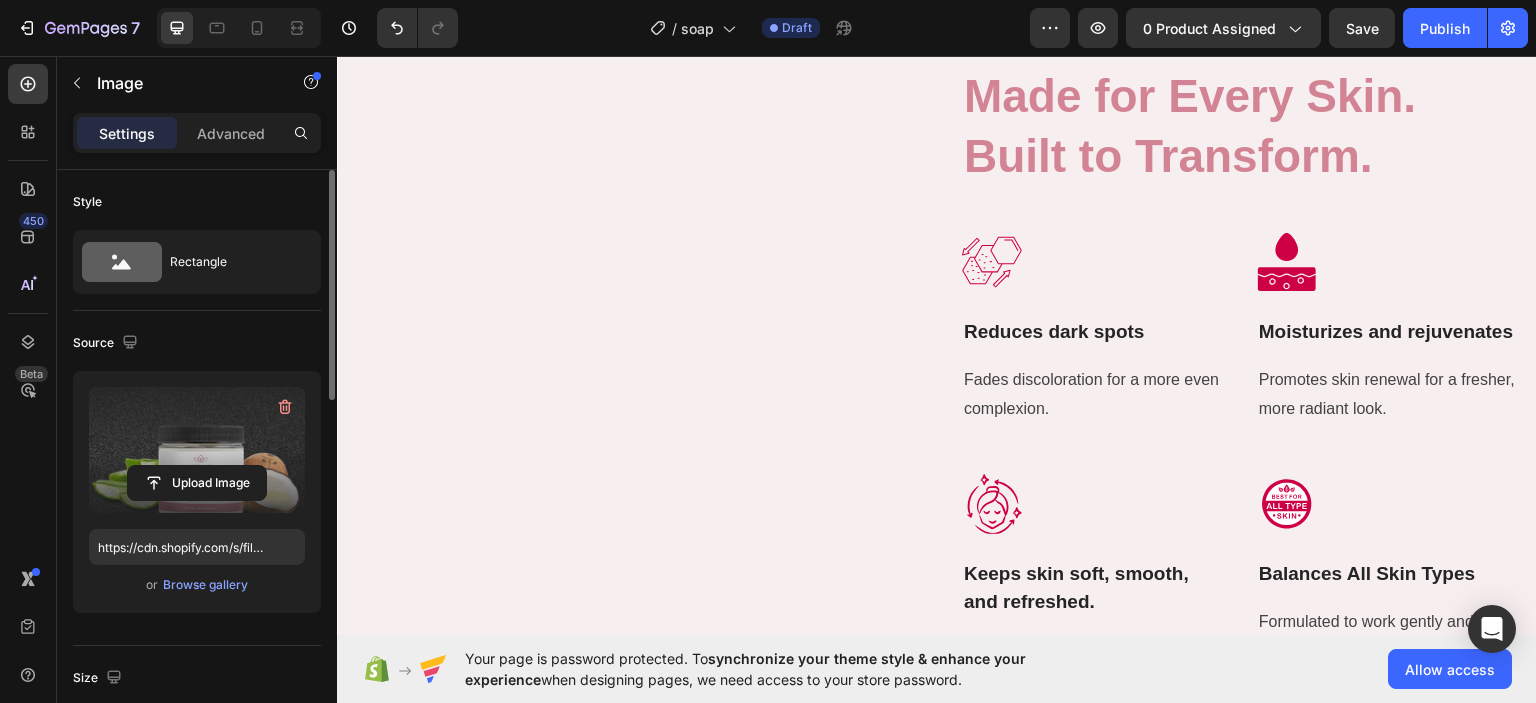 click at bounding box center (628, 64) 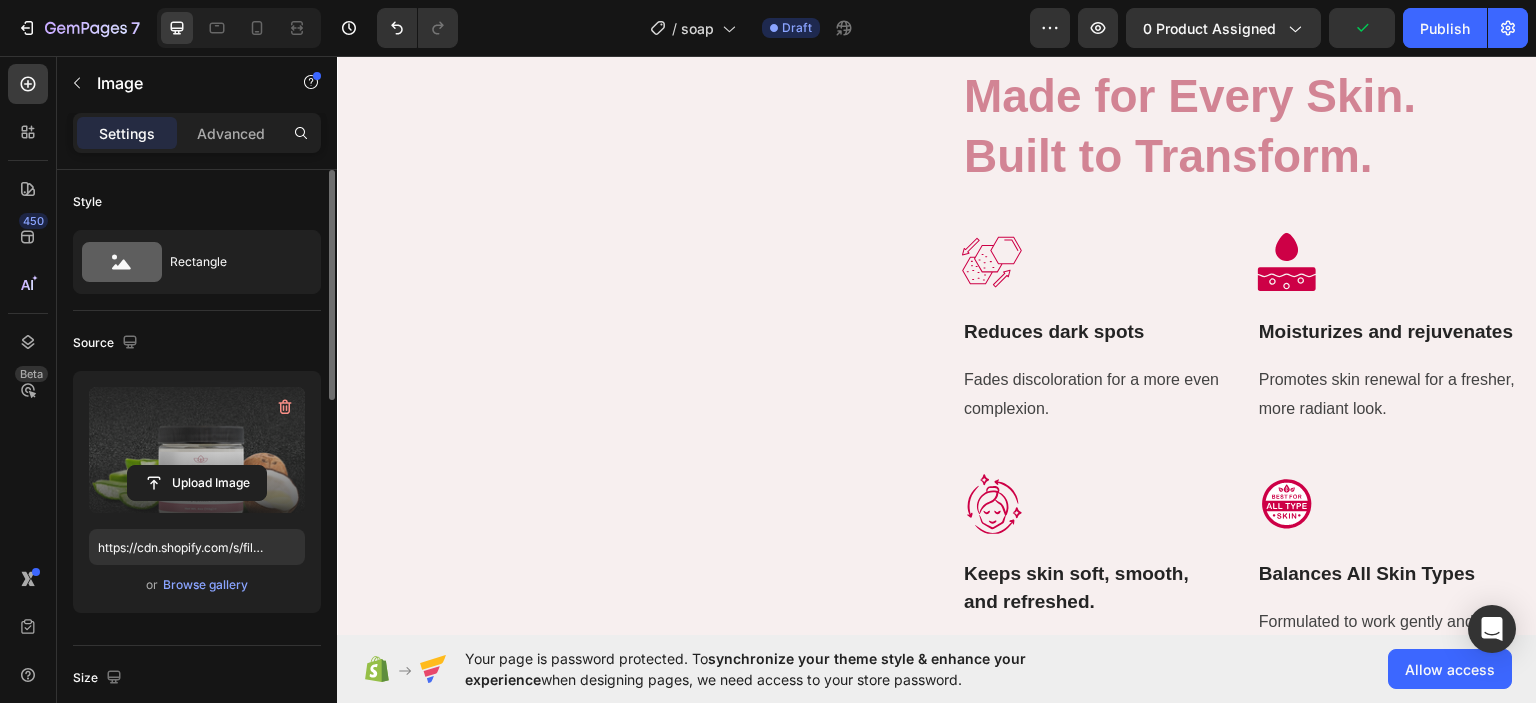scroll, scrollTop: 1695, scrollLeft: 0, axis: vertical 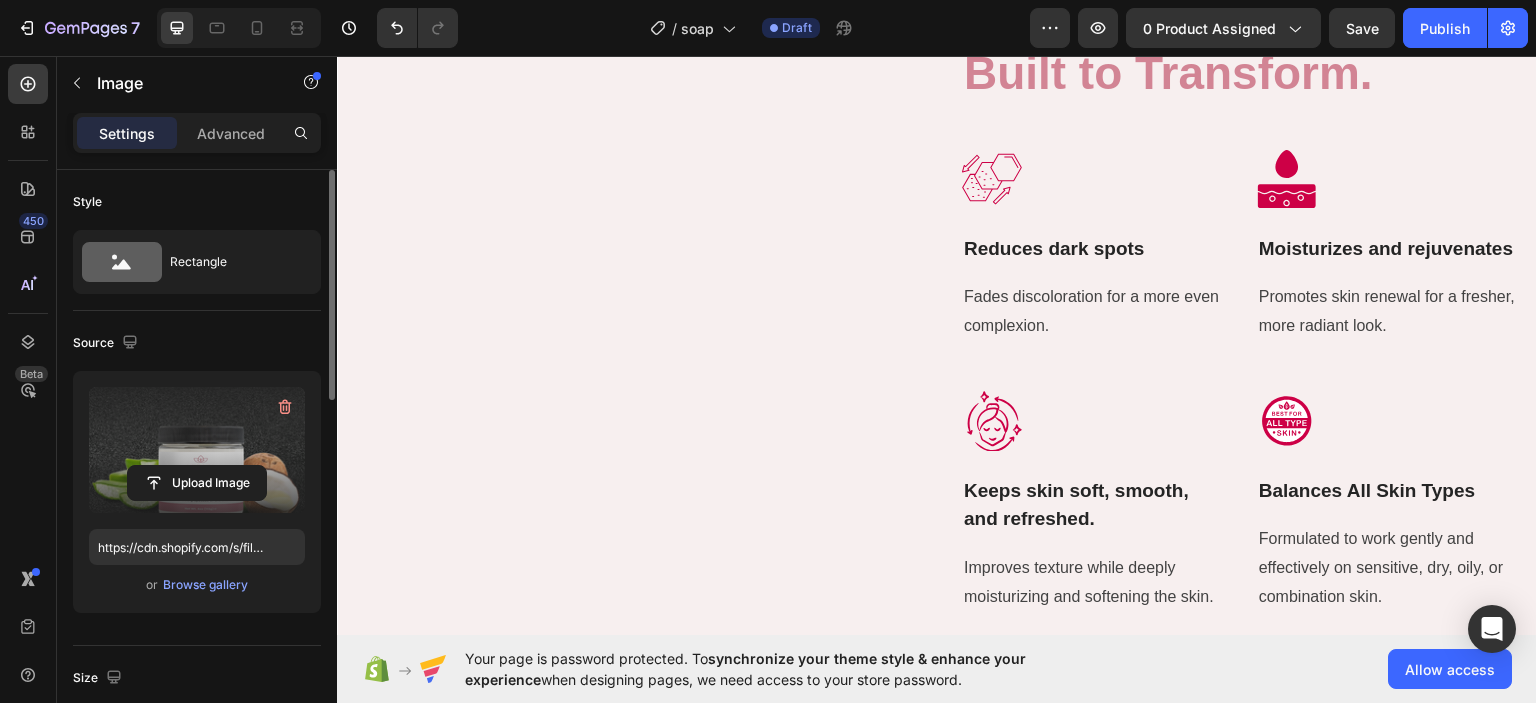 click at bounding box center (197, 450) 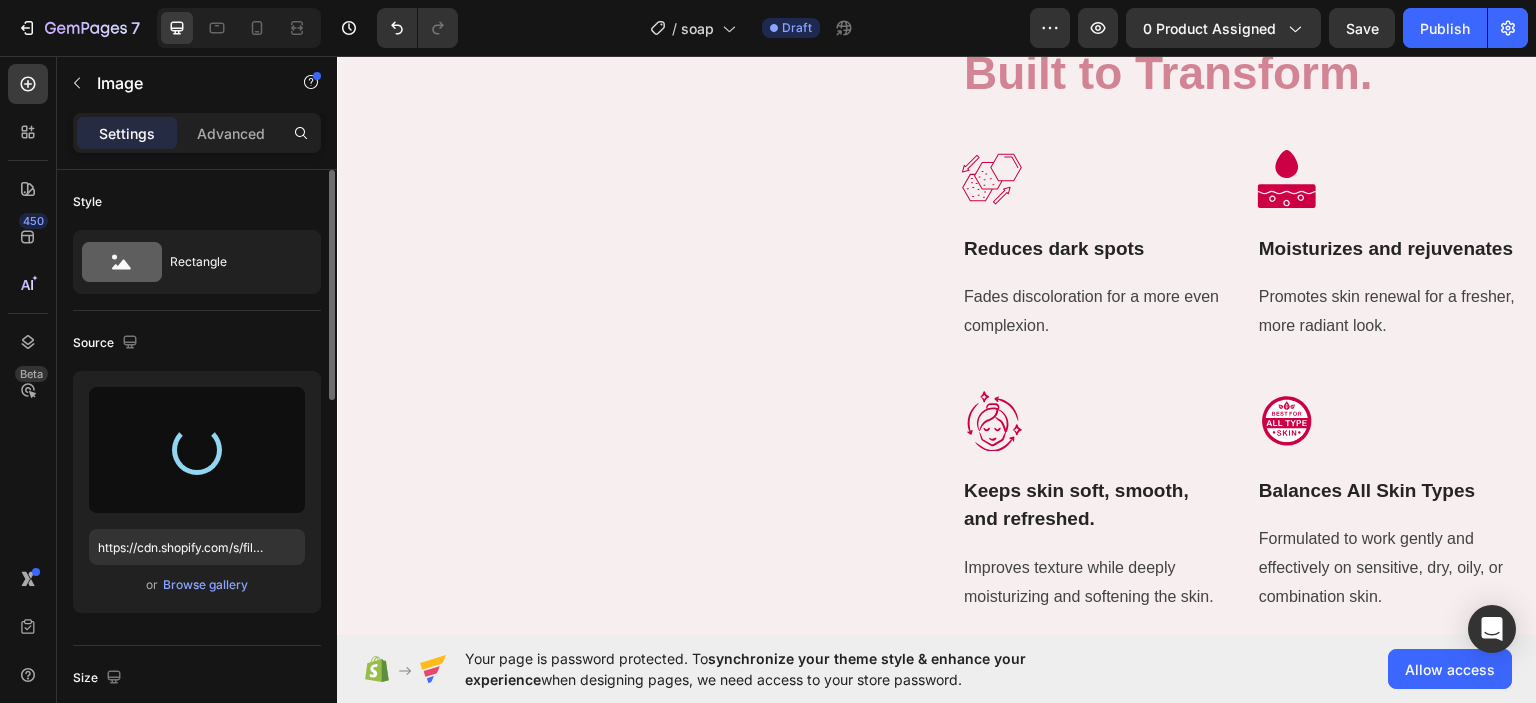 type on "https://cdn.shopify.com/s/files/1/0947/8199/7354/files/gempages_578038881815888572-c26f5855-9229-4a6e-8cb3-7623aed10e1a.png" 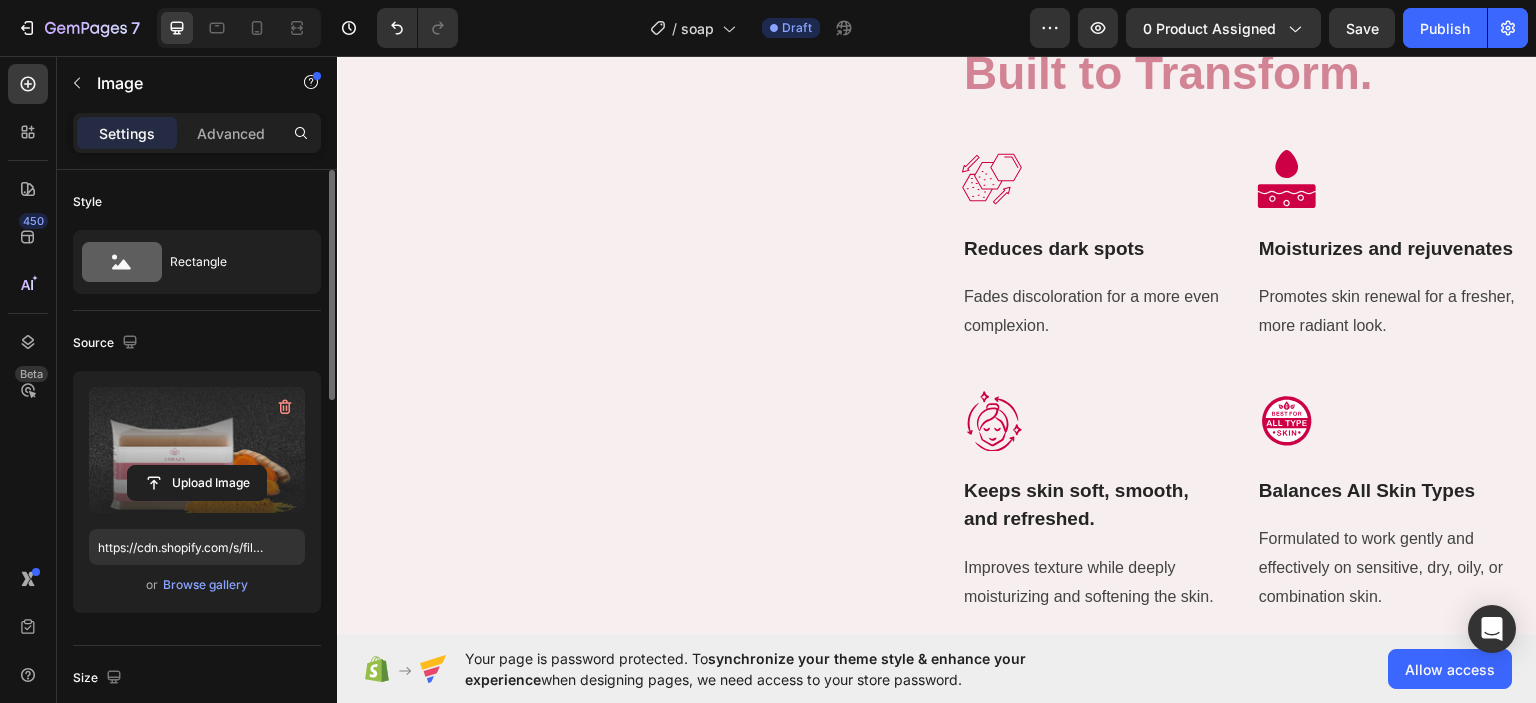 scroll, scrollTop: 1608, scrollLeft: 0, axis: vertical 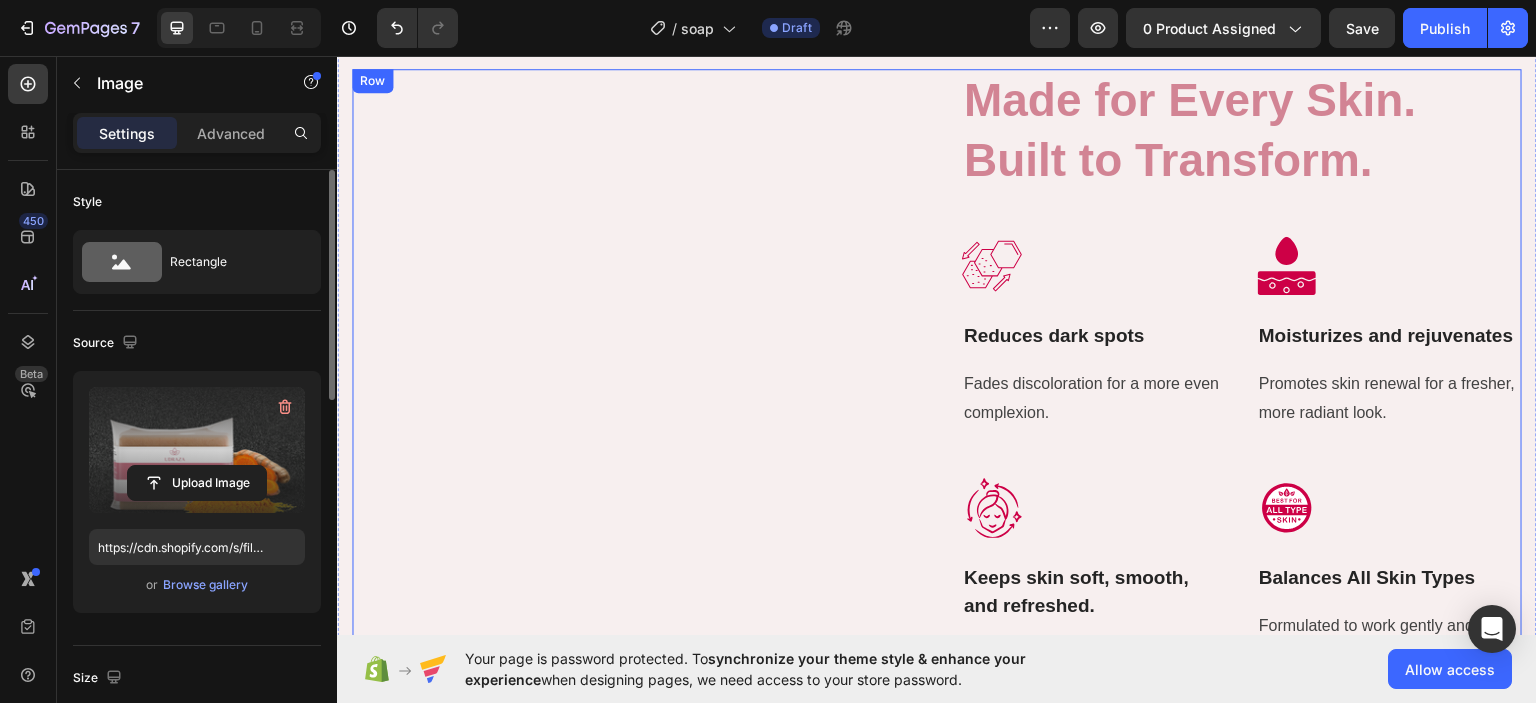 click on "Made for Every Skin. Built to Transform. Heading Image Reduces dark spots Text Block Fades discoloration for a more even complexion. Text block Image Moisturizes and rejuvenates Text Block Promotes skin renewal for a fresher, more radiant look. Text block Row Image Keeps skin soft, smooth, and refreshed. Text Block Improves texture while deeply moisturizing and softening the skin. Text block Image Balances All Skin Types Text Block Formulated to work gently and effectively on sensitive, dry, oily, or combination skin. Text block Row" at bounding box center (1242, 384) 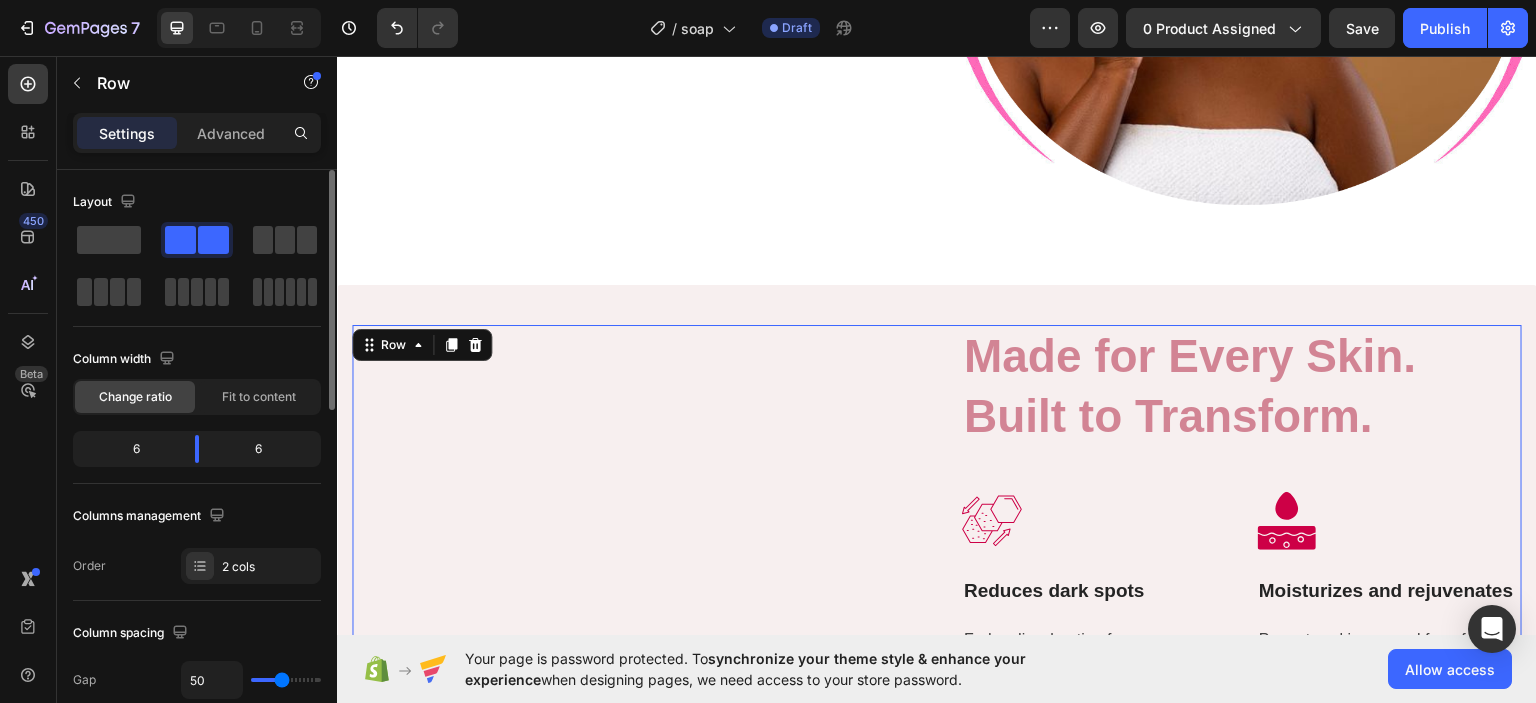 scroll, scrollTop: 1448, scrollLeft: 0, axis: vertical 